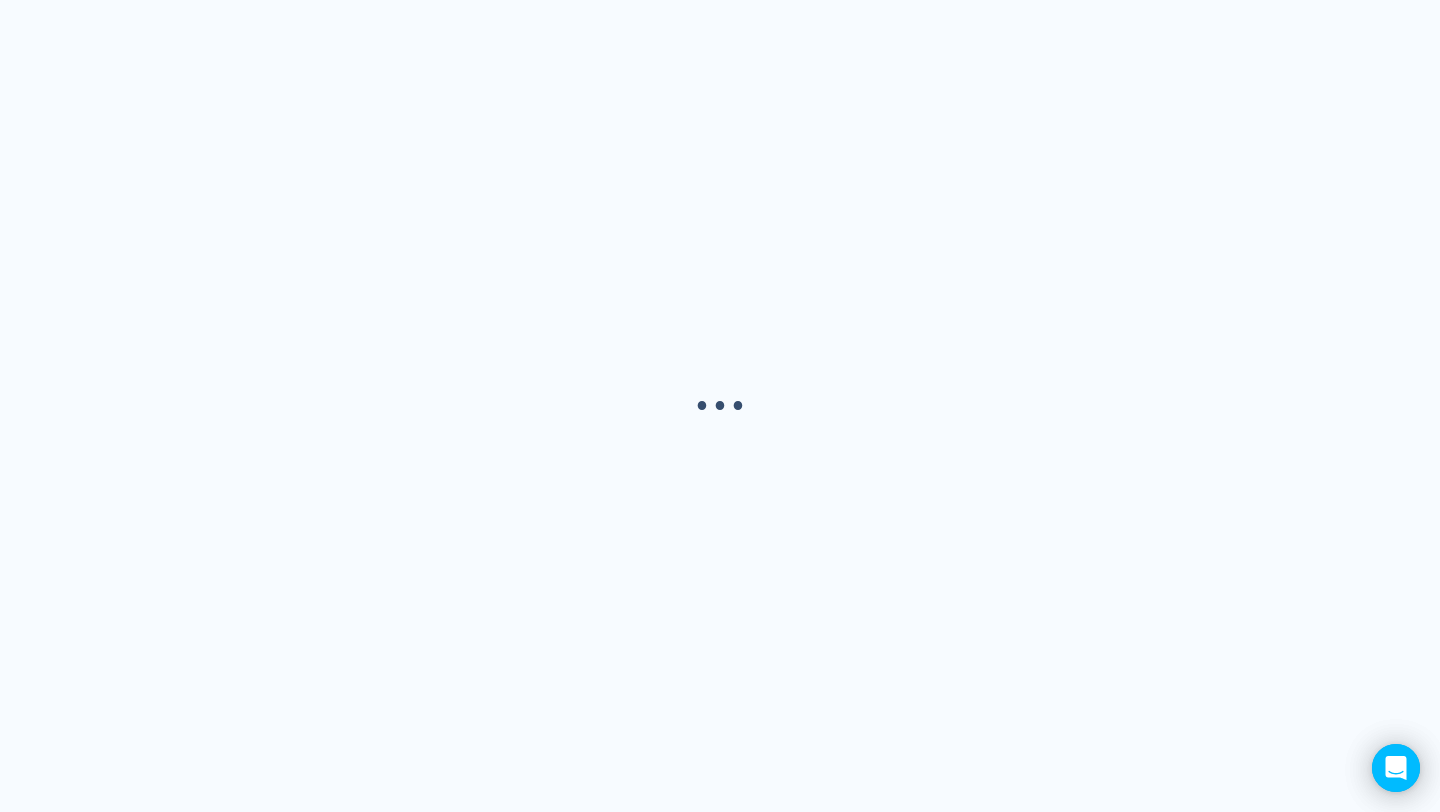 scroll, scrollTop: 0, scrollLeft: 0, axis: both 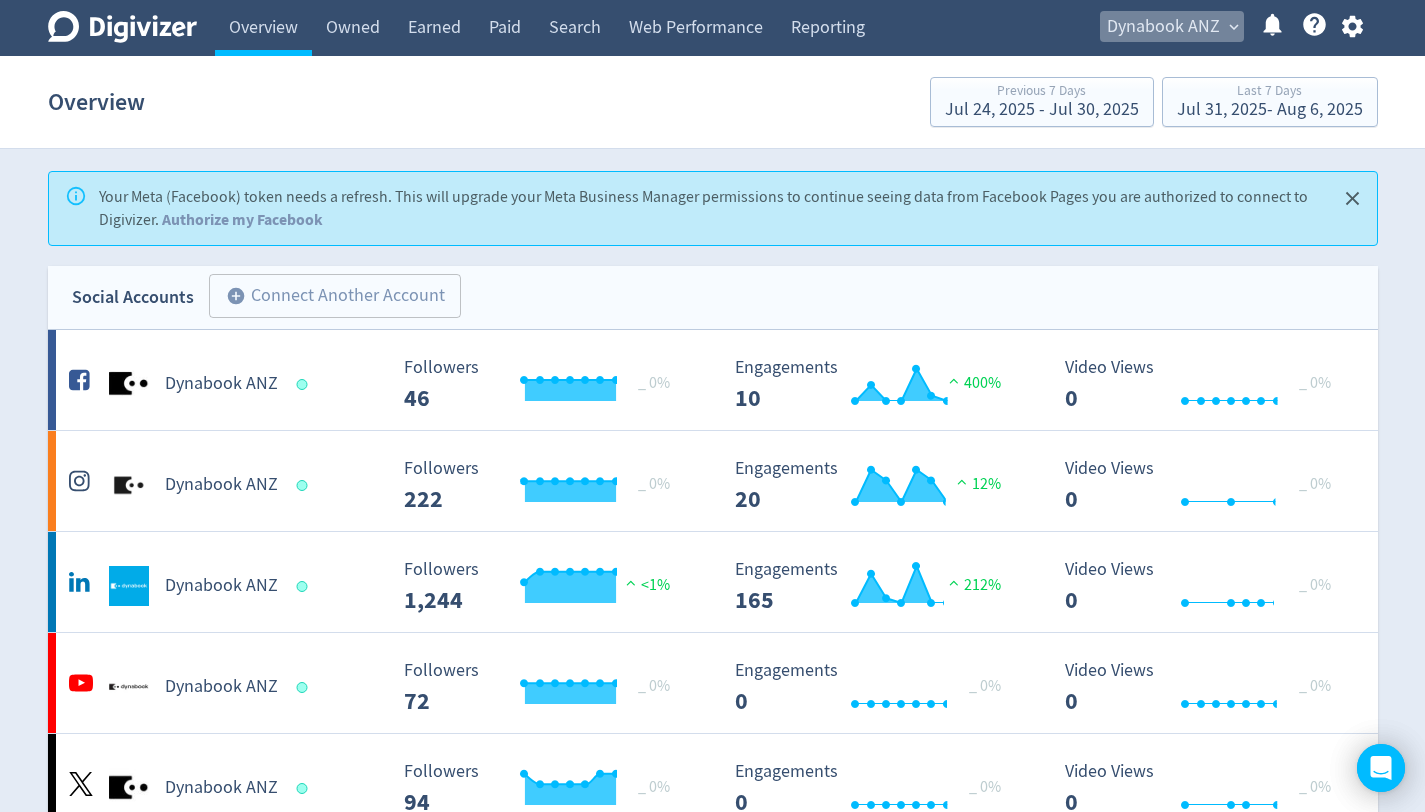 click on "expand_more" at bounding box center [1234, 27] 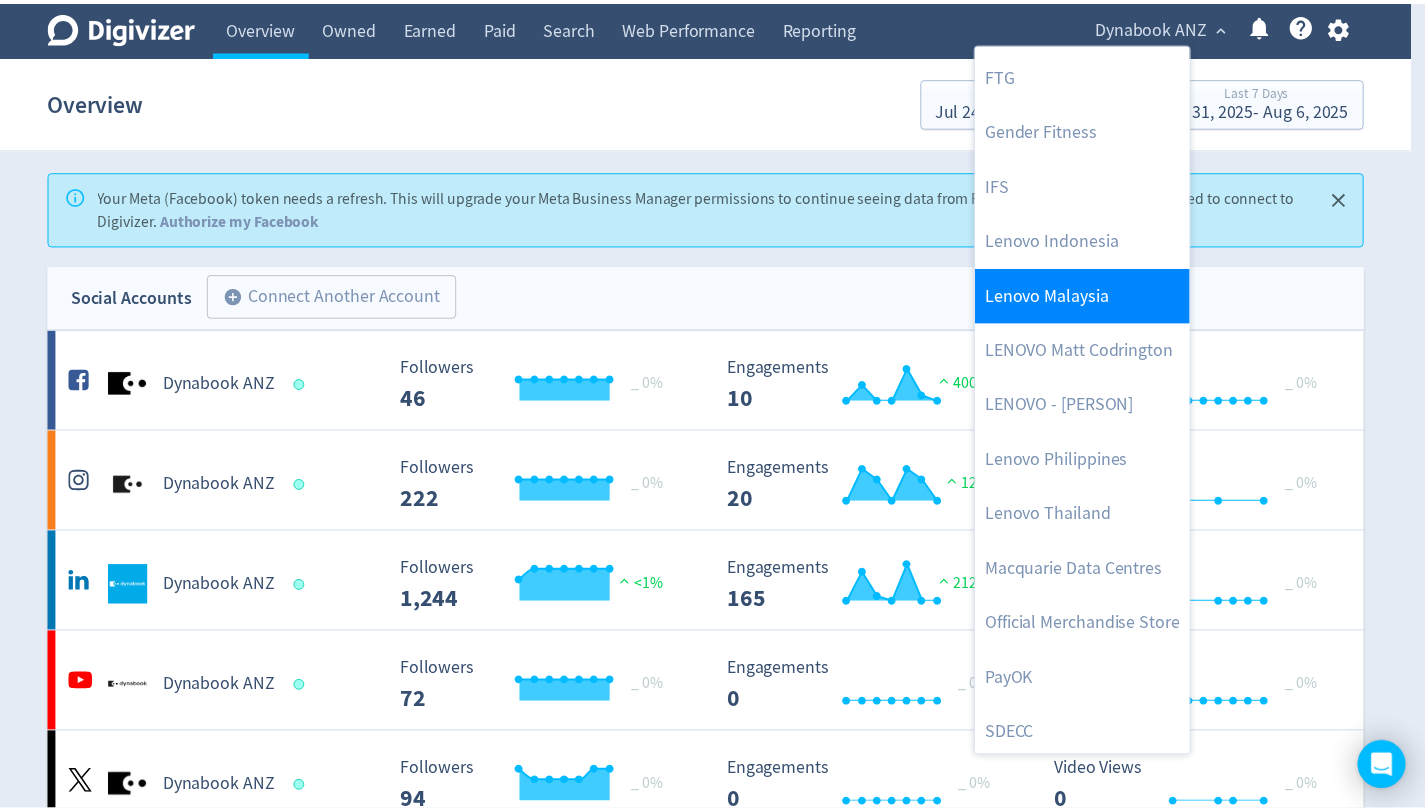 scroll, scrollTop: 557, scrollLeft: 0, axis: vertical 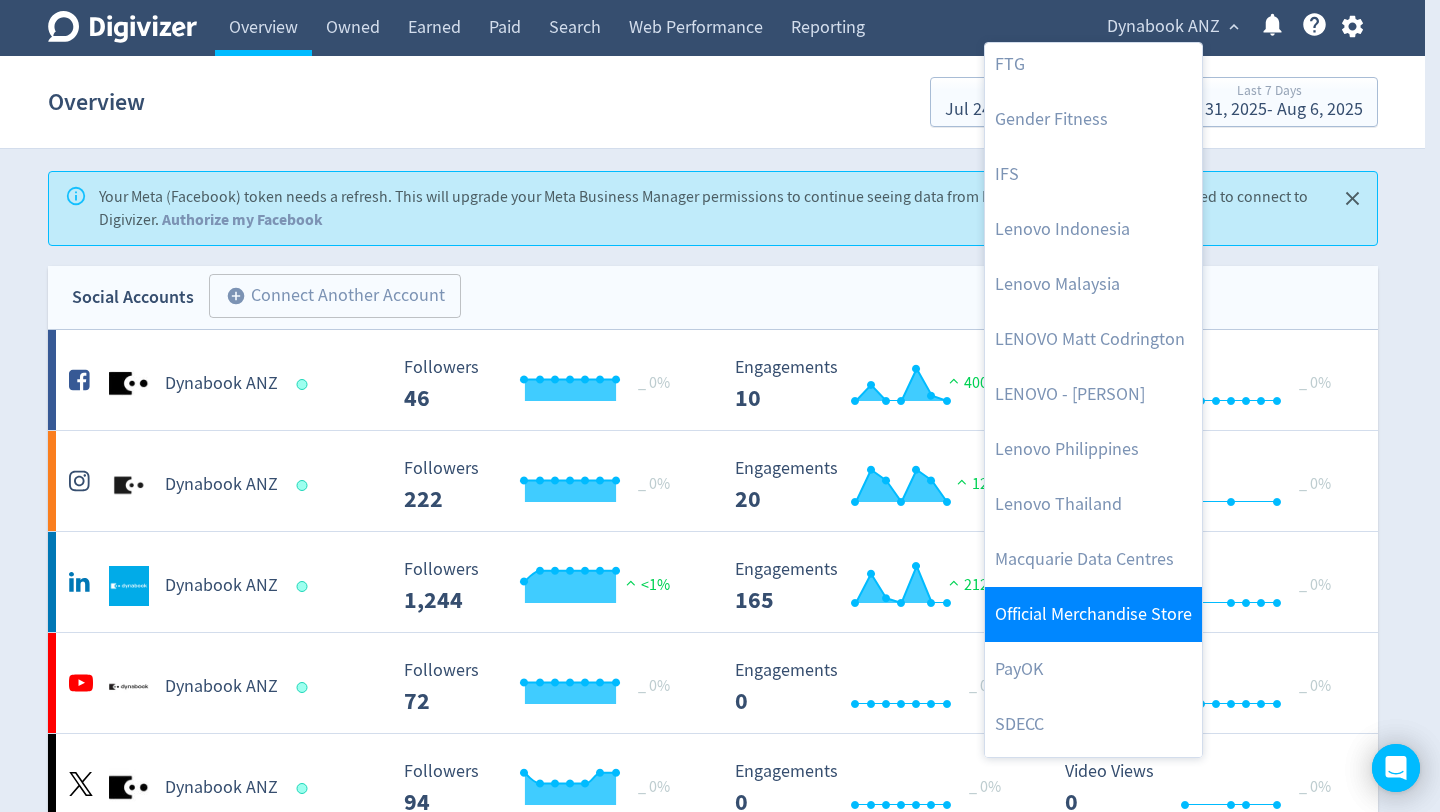 click on "Official Merchandise Store" at bounding box center (1093, 614) 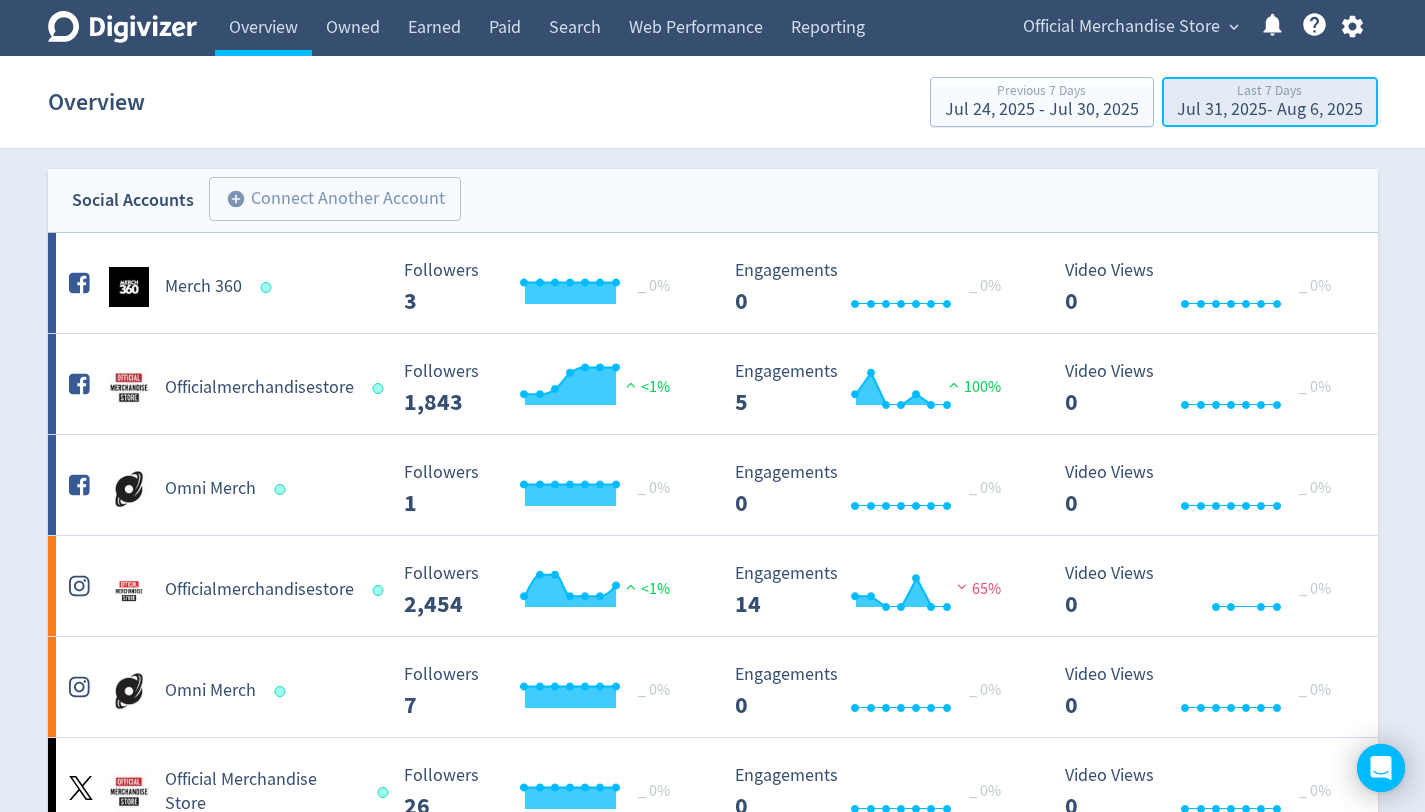 click on "Last 7 Days" at bounding box center (1270, 92) 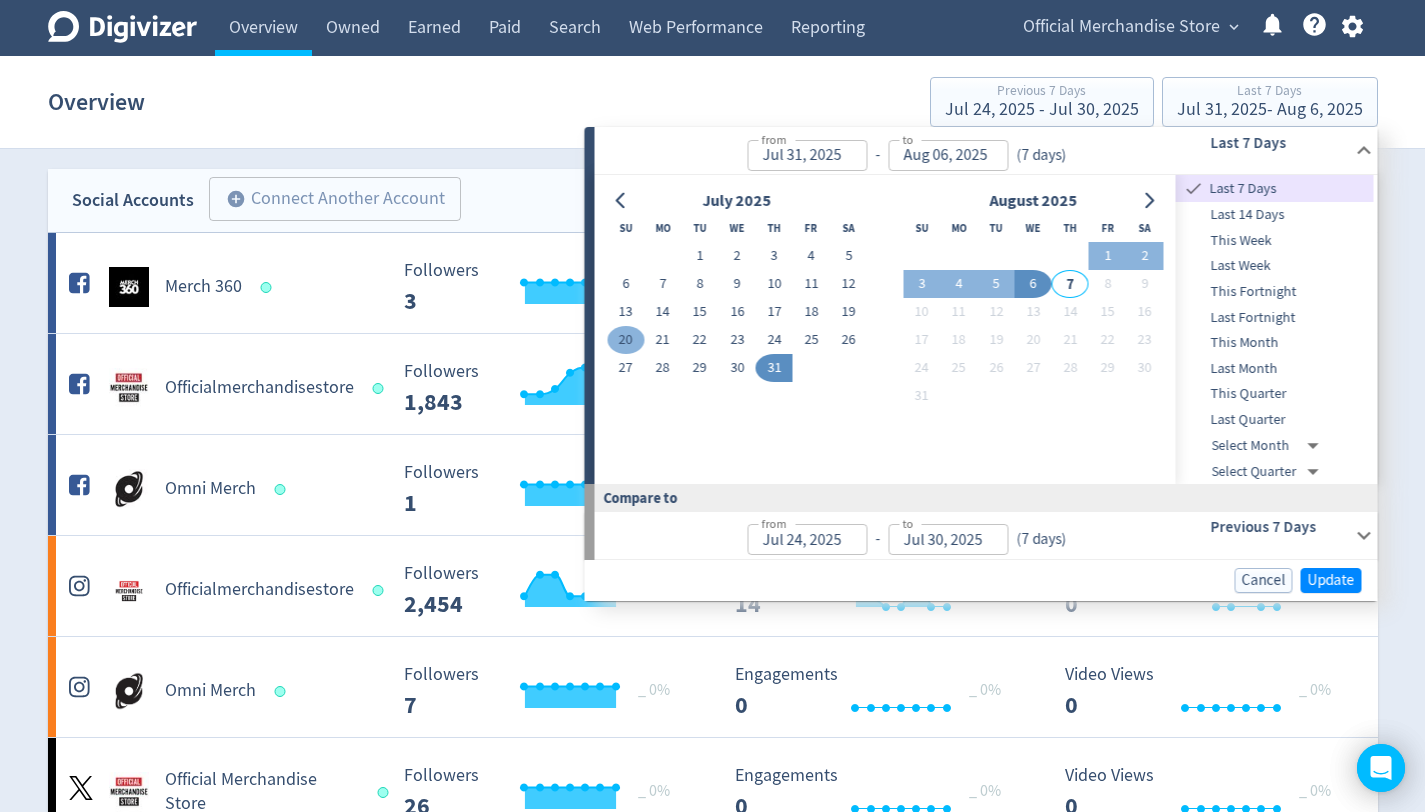 click on "20" at bounding box center (625, 340) 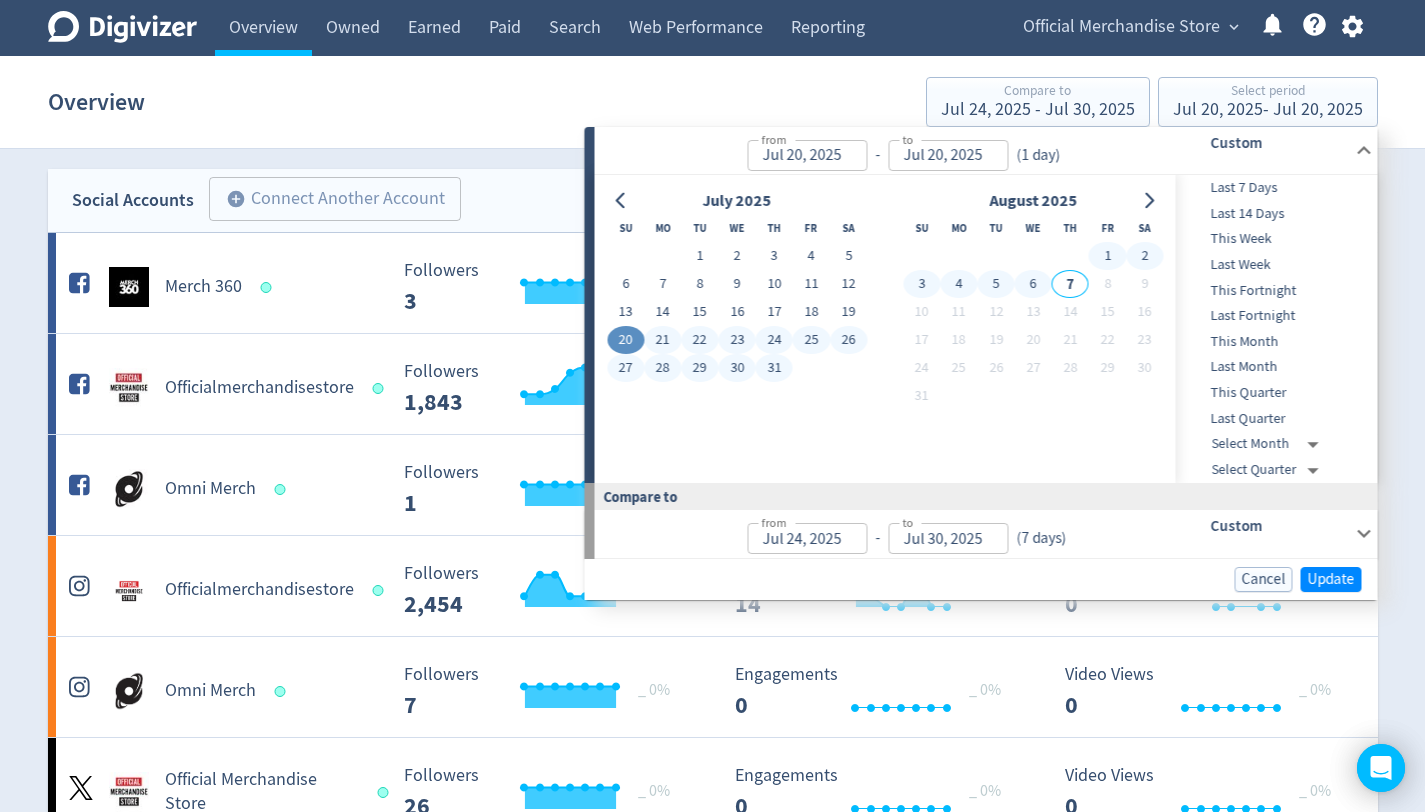 click on "6" at bounding box center (1033, 284) 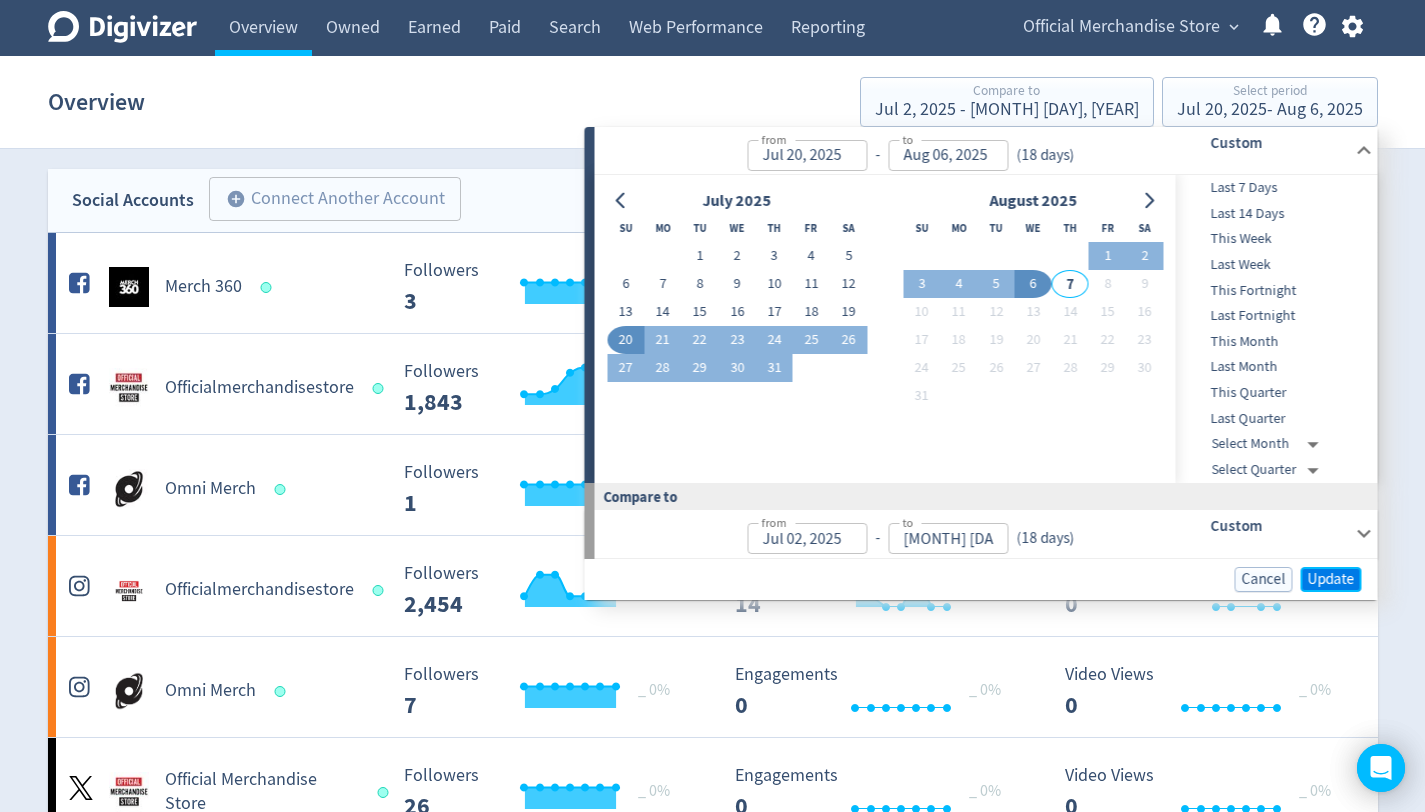 click on "Update" at bounding box center (1331, 579) 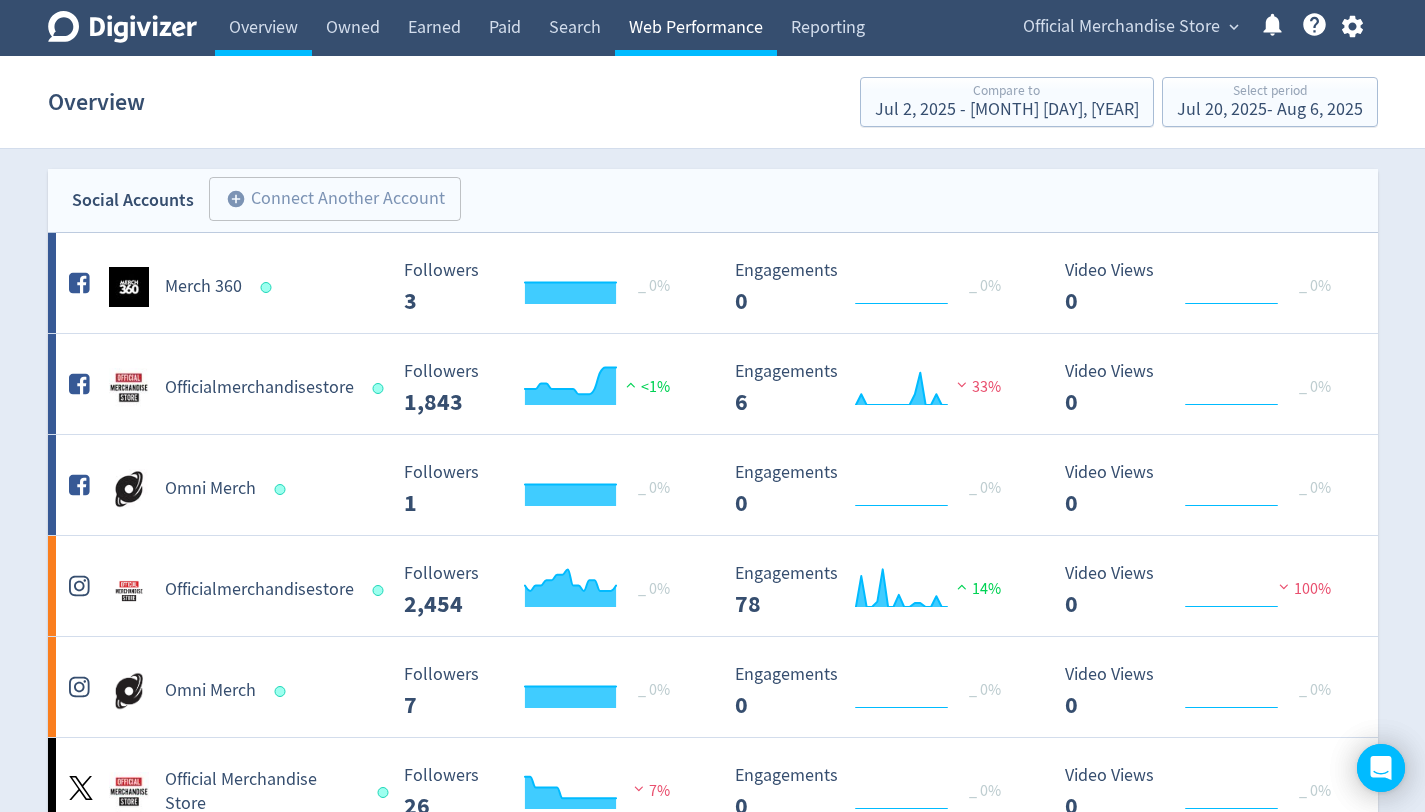click on "Web Performance" at bounding box center [696, 28] 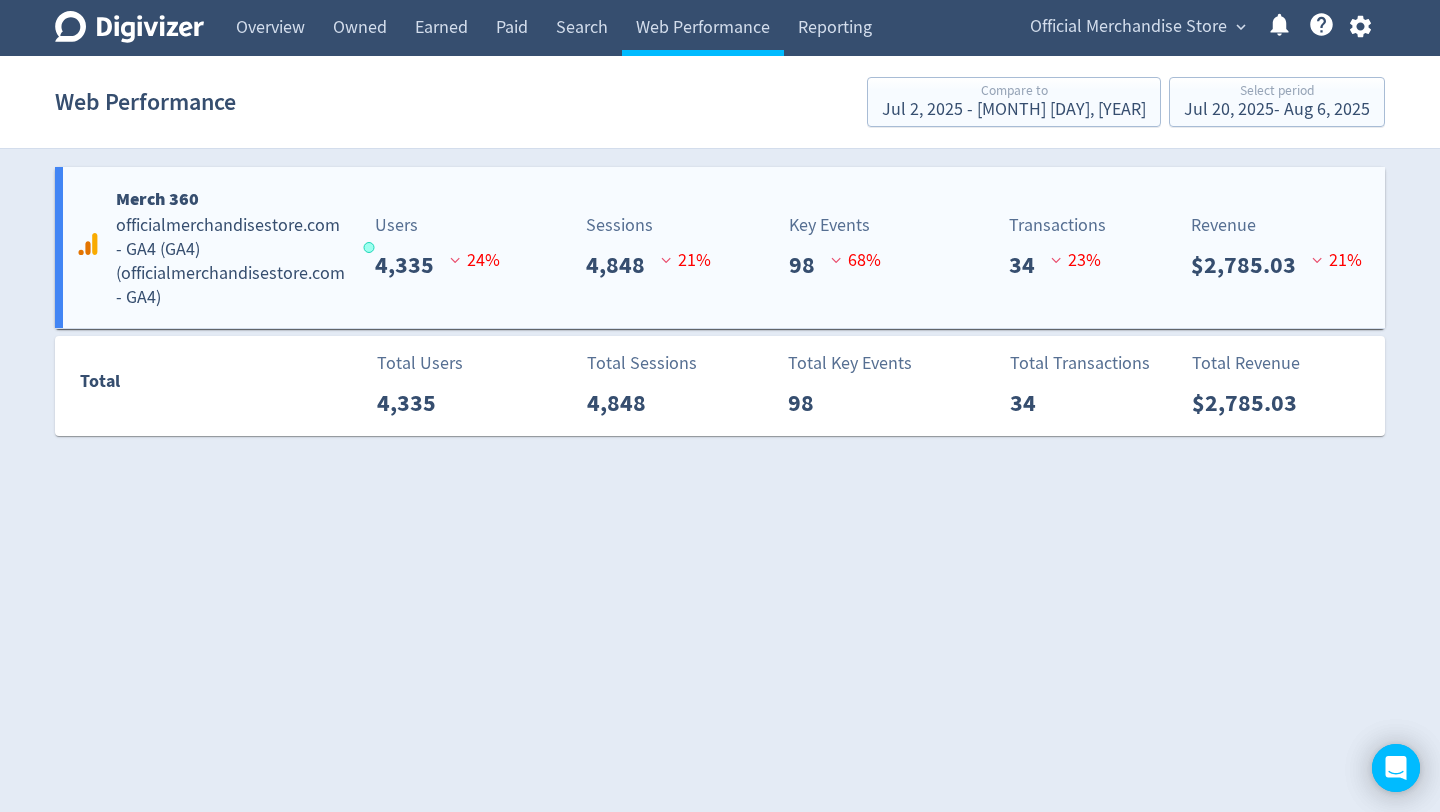 click on "Users [NUMBER]   24 %" at bounding box center [393, 247] 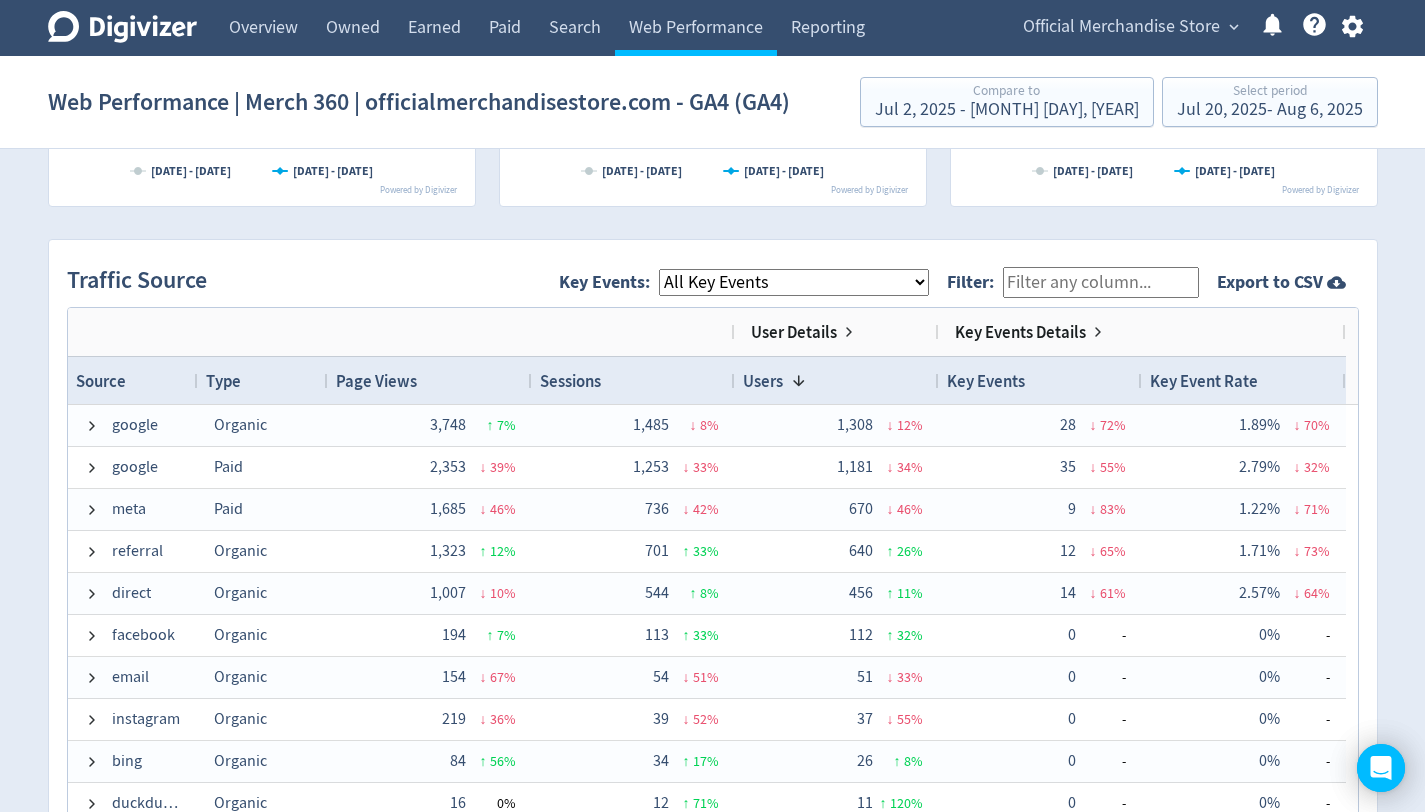 scroll, scrollTop: 1372, scrollLeft: 0, axis: vertical 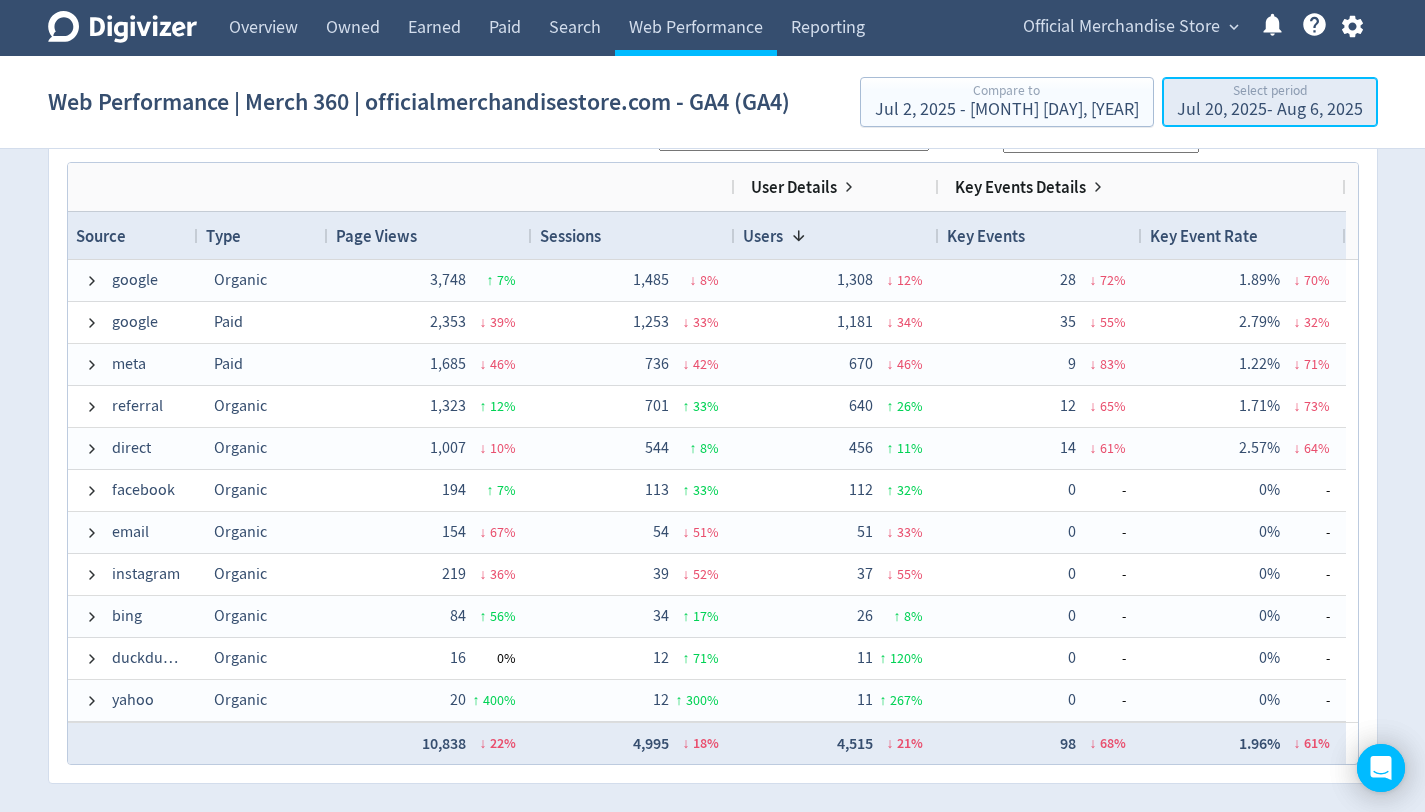 click on "[MONTH] [DAY], [YEAR]  -   [MONTH] [DAY], [YEAR]" at bounding box center [1270, 110] 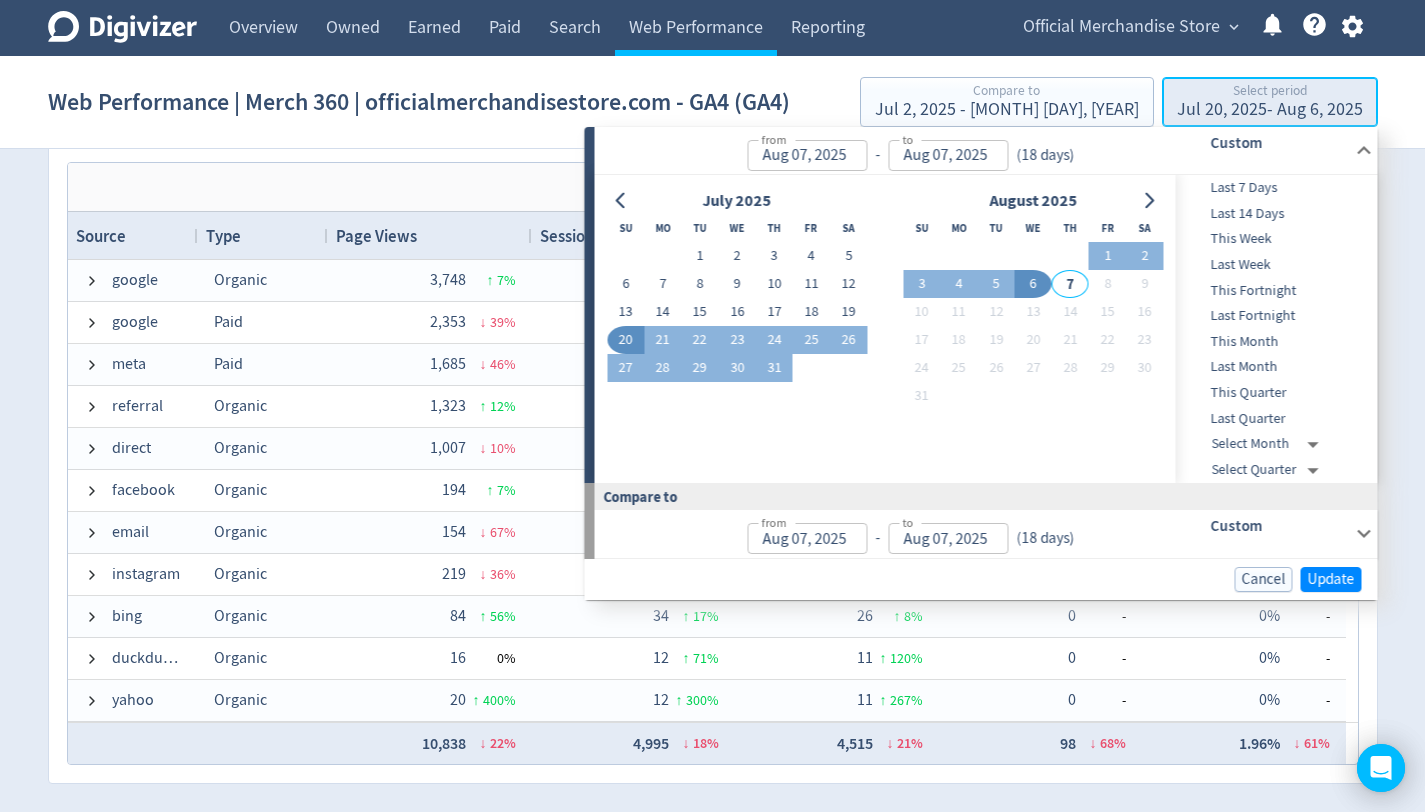 type on "Jul 20, 2025" 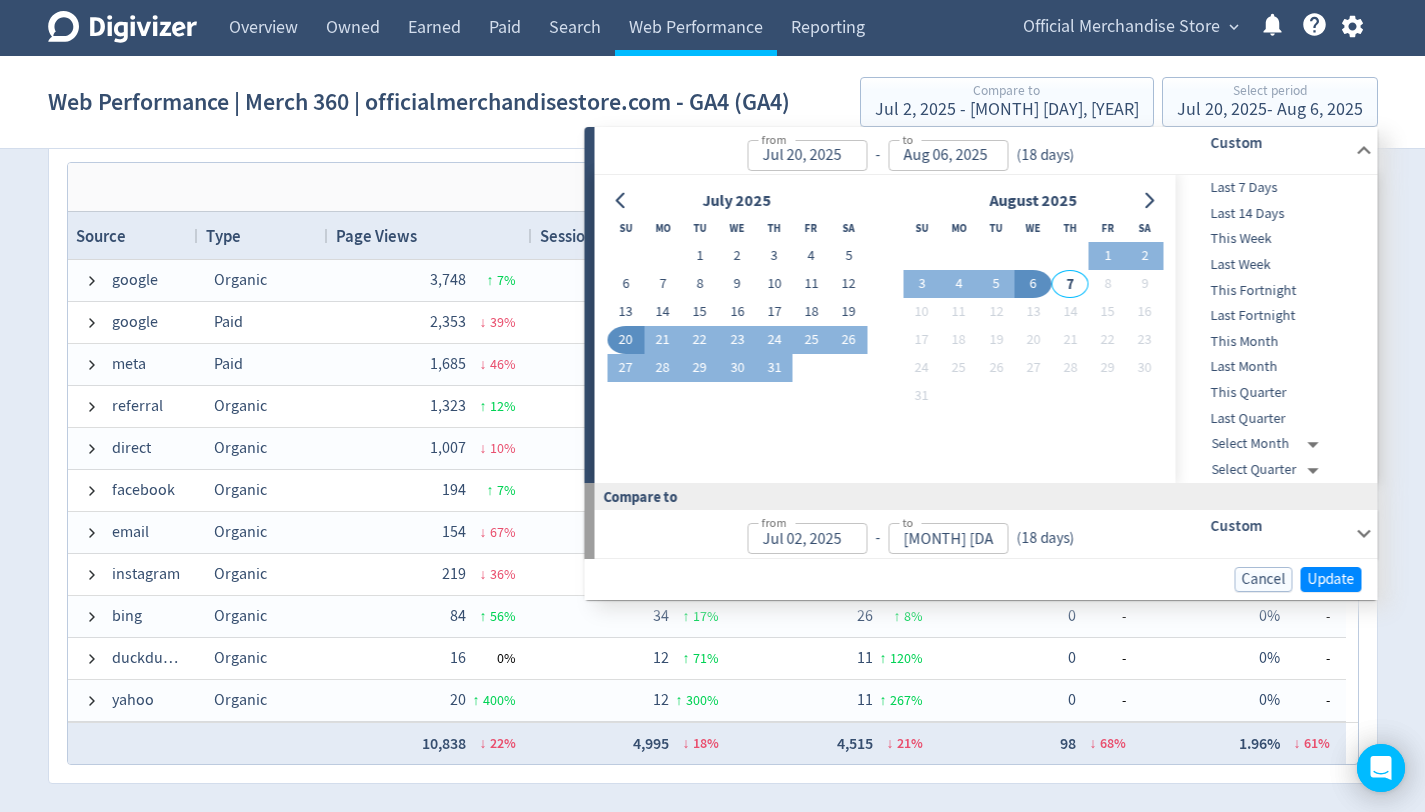 click on "Last Fortnight" at bounding box center [1275, 316] 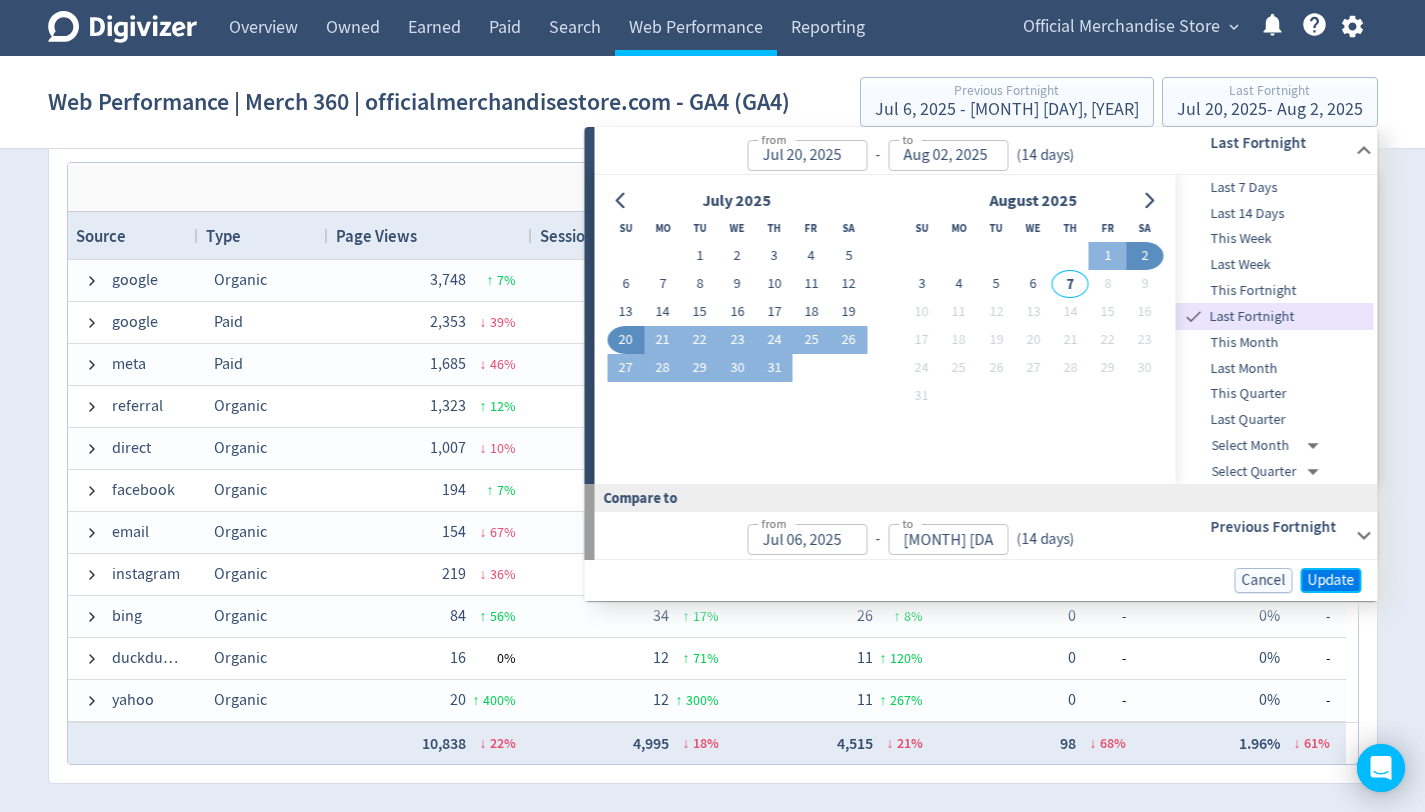 click on "Update" at bounding box center (1331, 580) 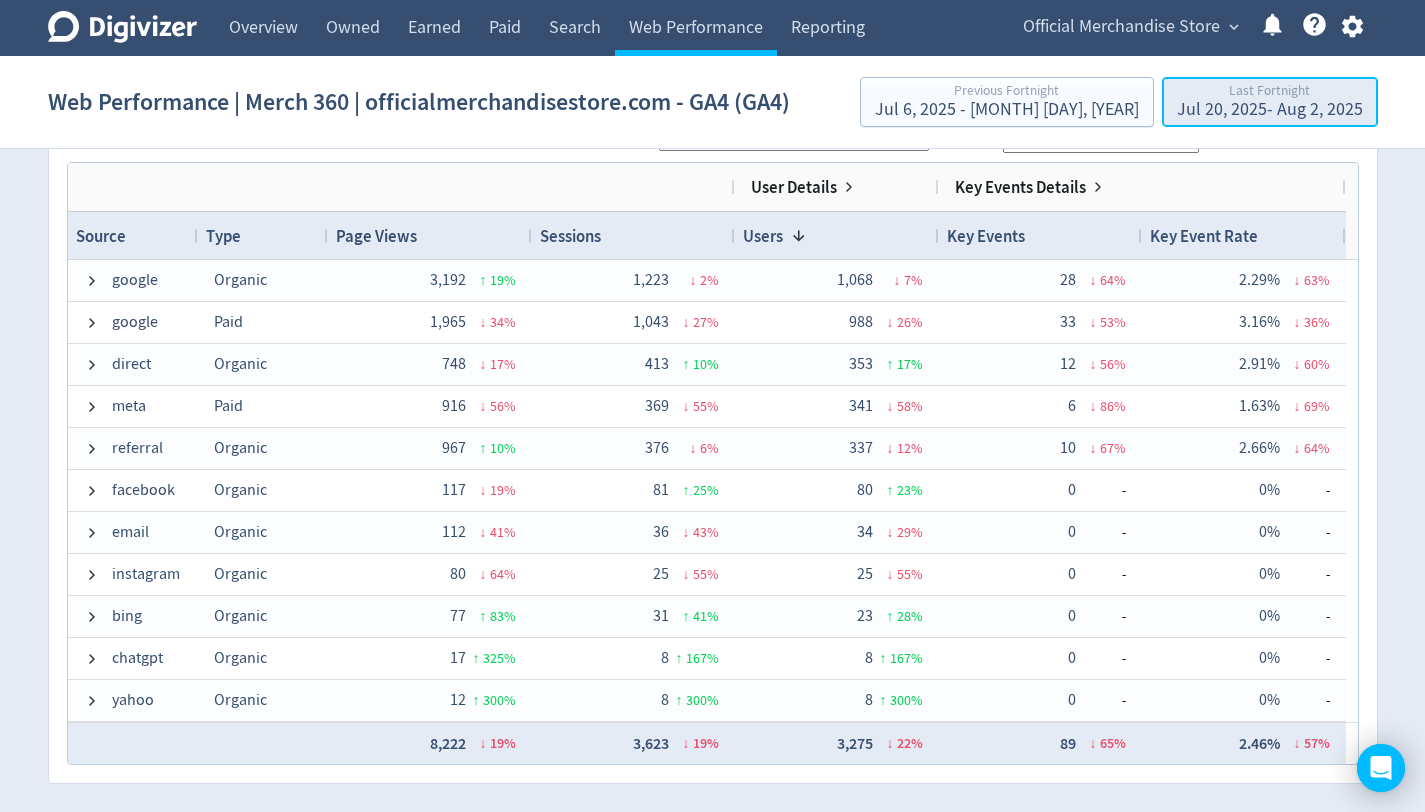 click on "[MONTH] [DAY], [YEAR]  -   [MONTH] [DAY], [YEAR]" at bounding box center (1270, 110) 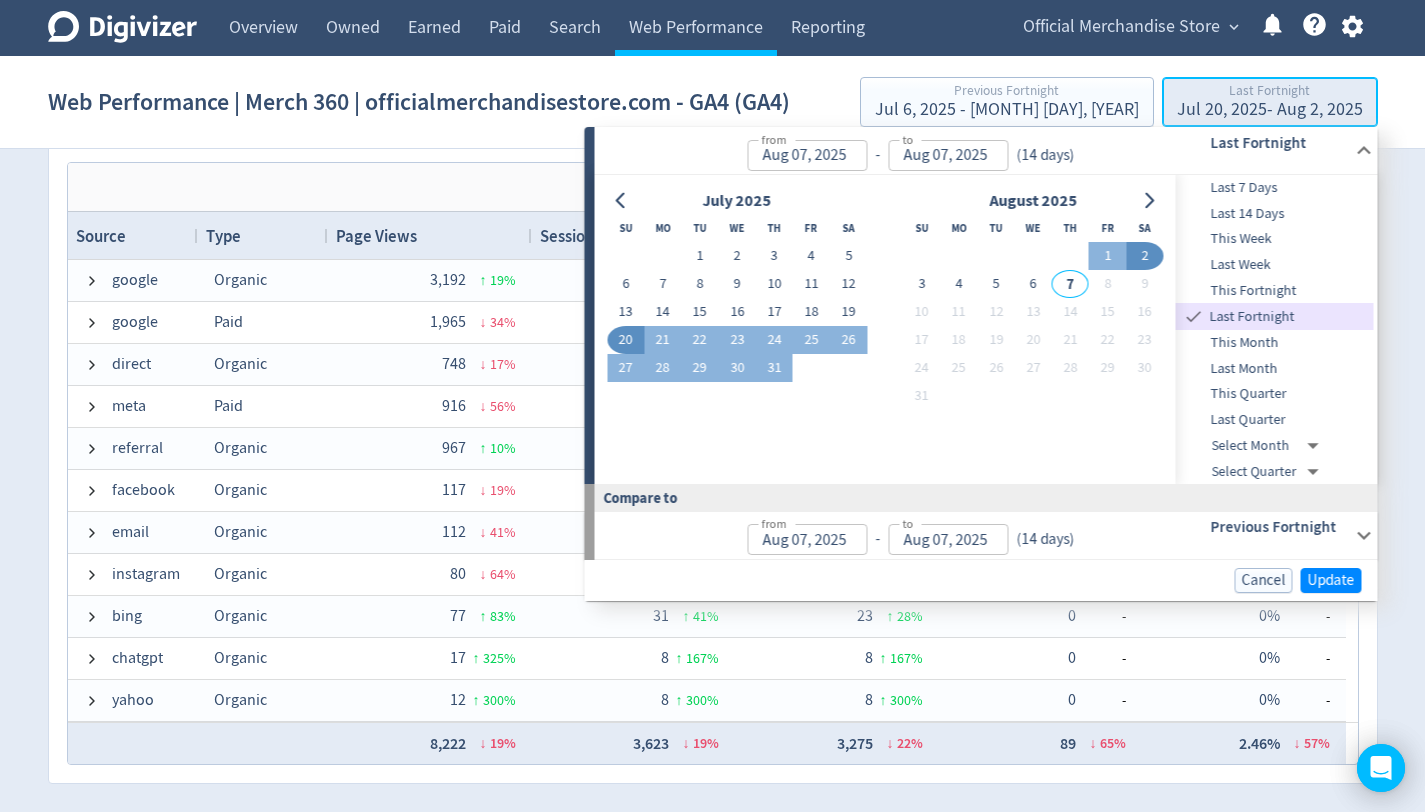 type on "Jul 20, 2025" 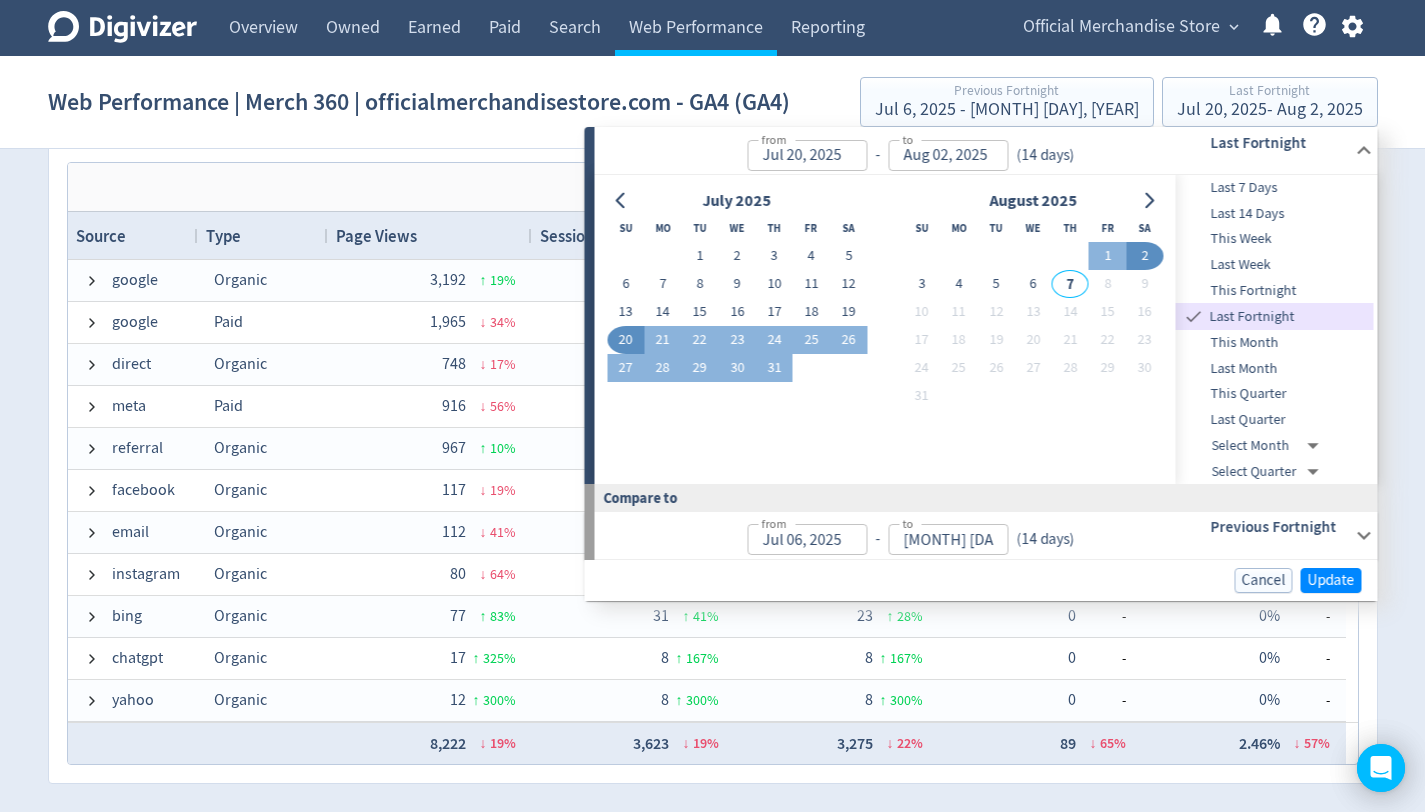 click on "Last 14 Days" at bounding box center [1275, 214] 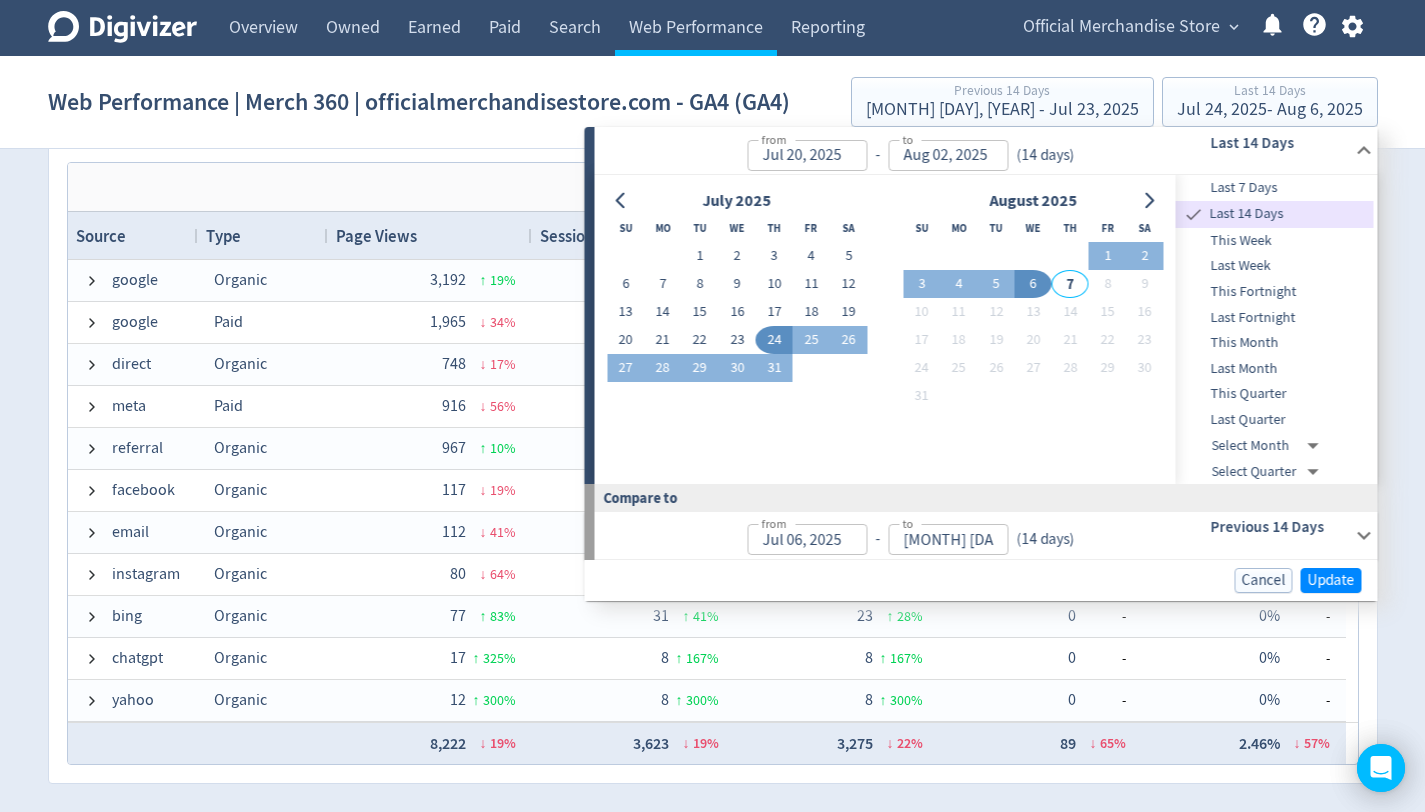 type on "Jul 24, 2025" 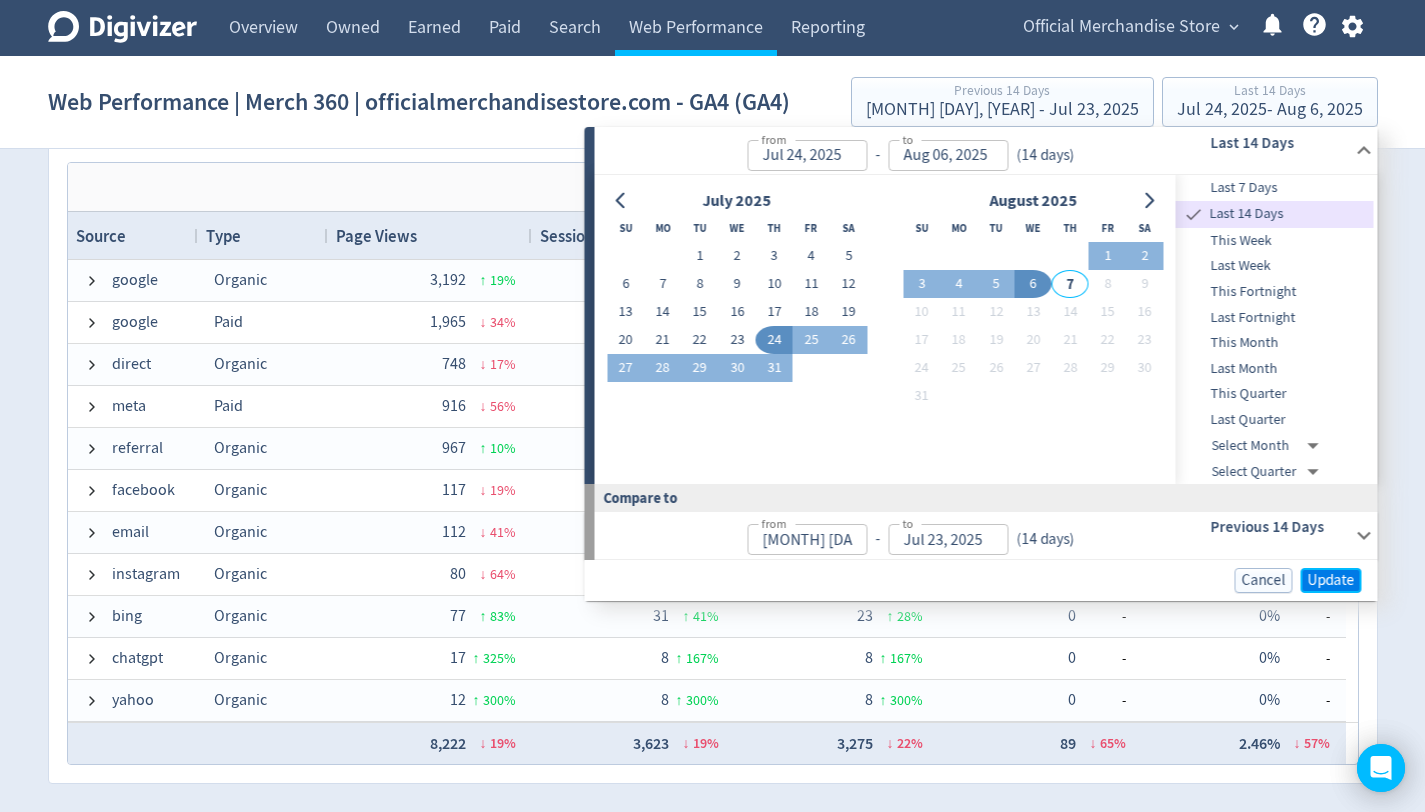 click on "Update" at bounding box center [1331, 580] 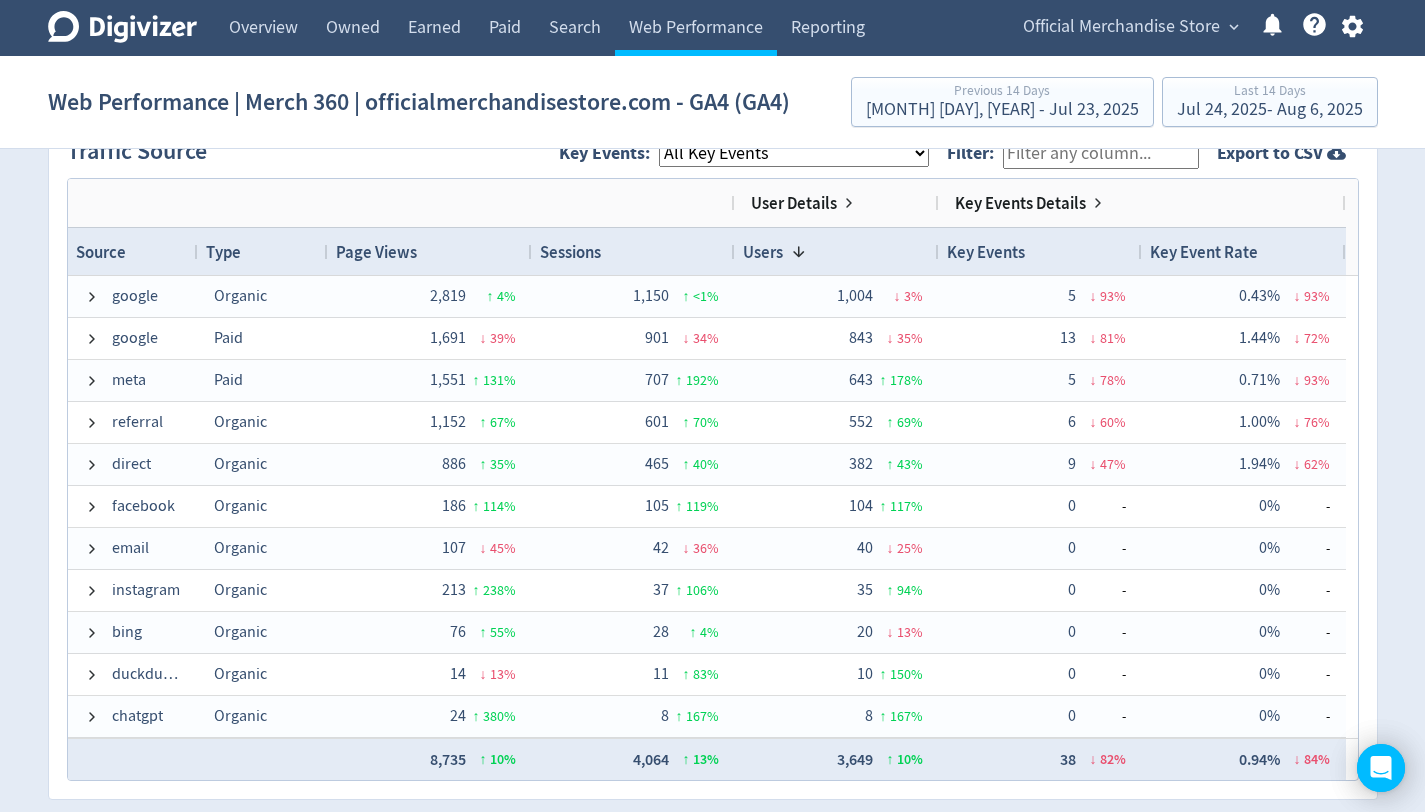 scroll, scrollTop: 1211, scrollLeft: 0, axis: vertical 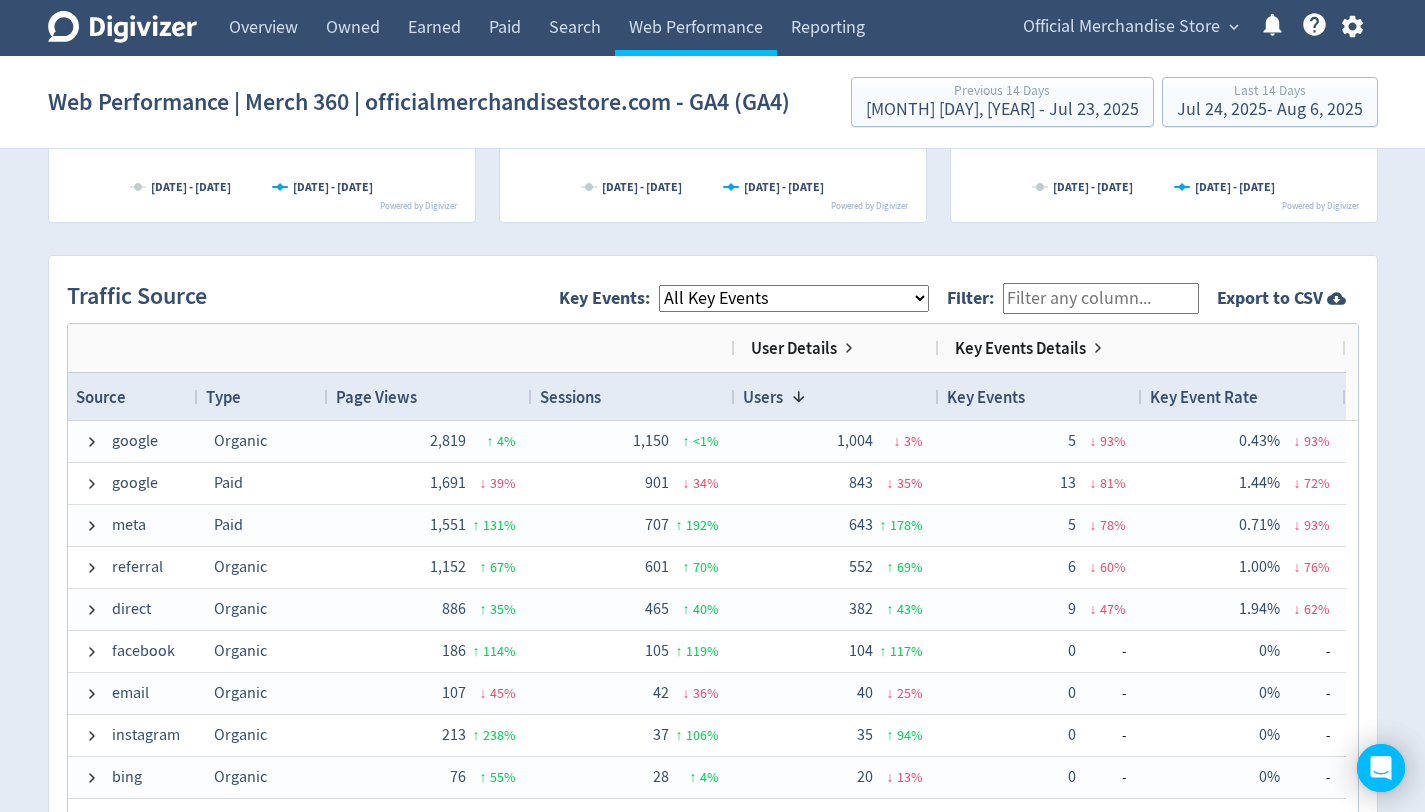 click on "All Key Events eCommerce add_to_cart purchase" at bounding box center [794, 298] 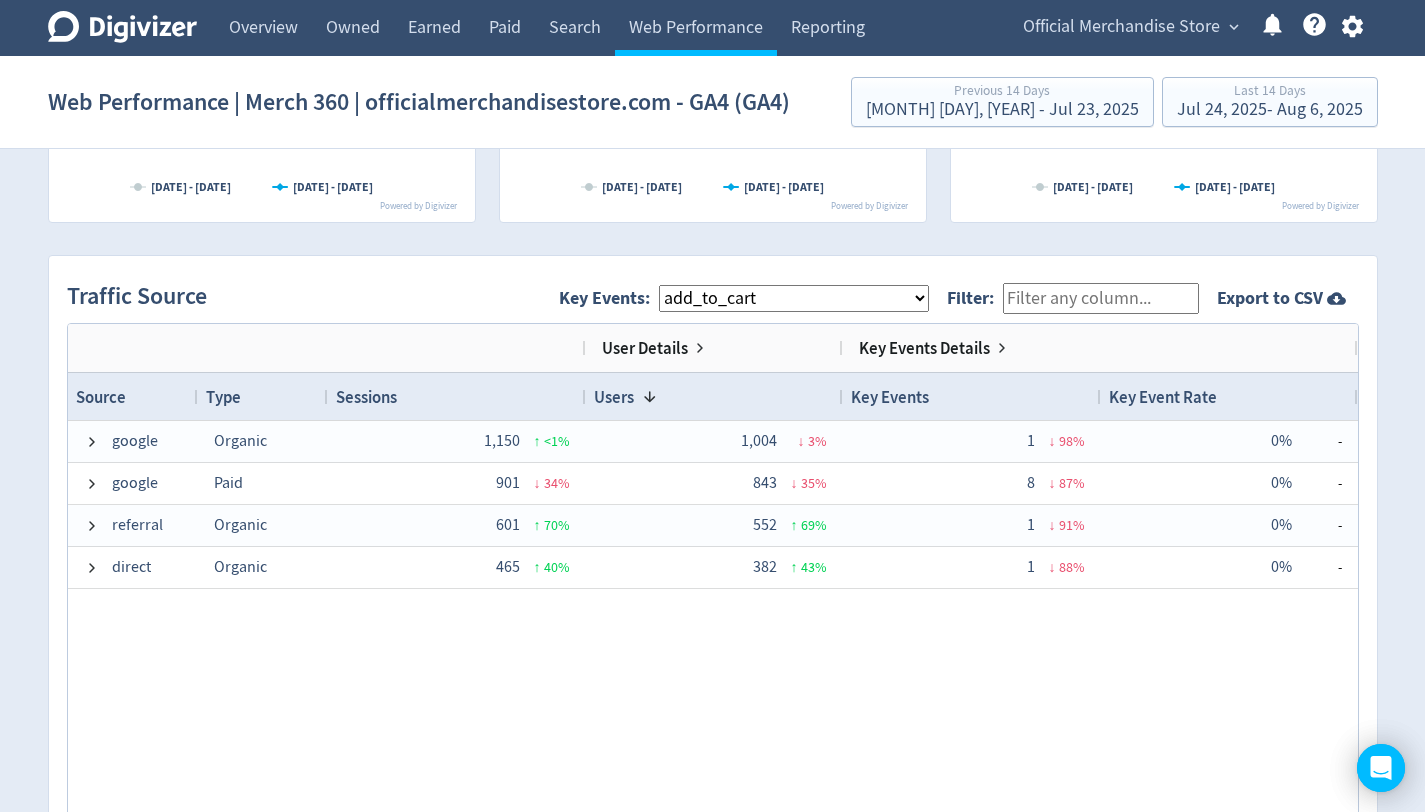 click on "All Key Events eCommerce add_to_cart purchase" at bounding box center (794, 298) 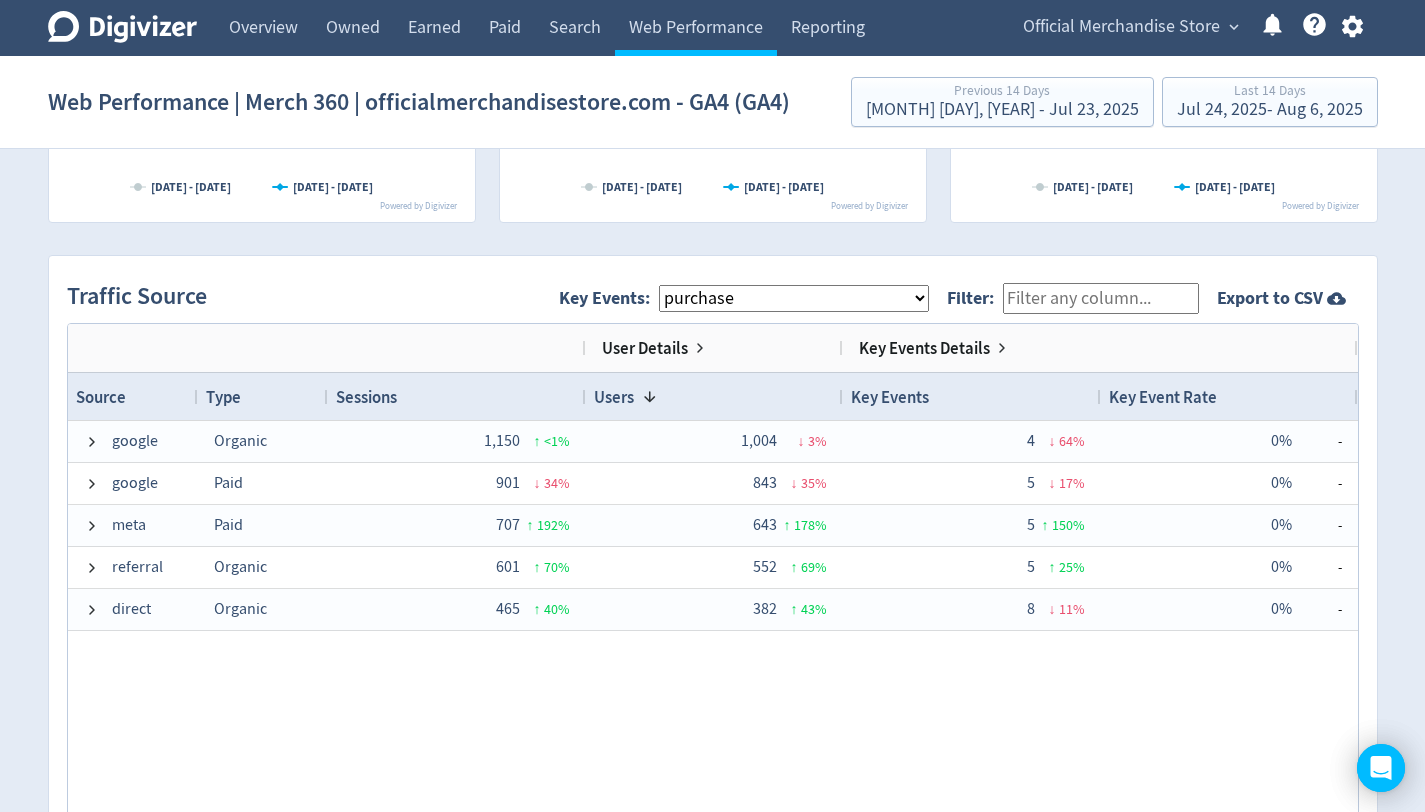 click on "All Key Events eCommerce add_to_cart purchase" at bounding box center [794, 298] 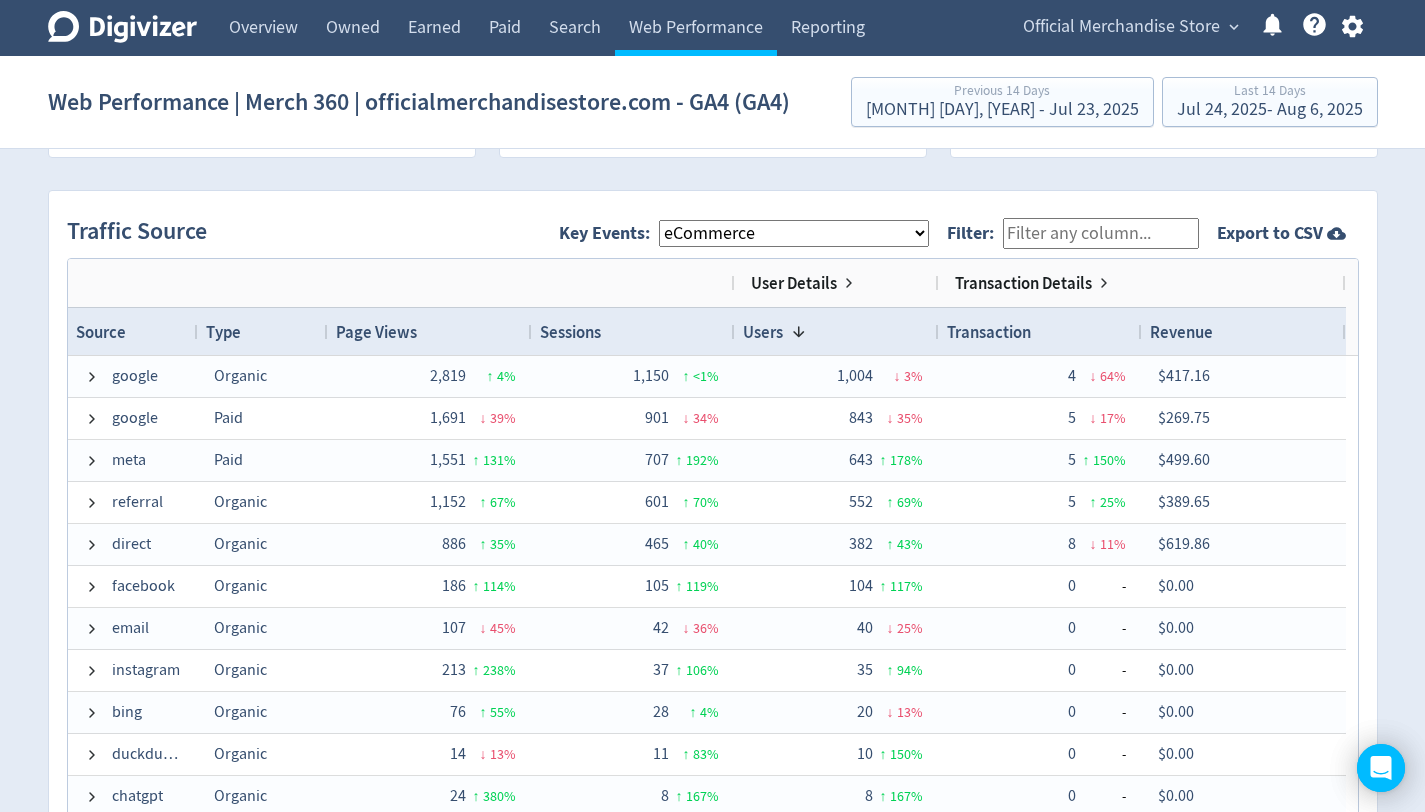 scroll, scrollTop: 1307, scrollLeft: 0, axis: vertical 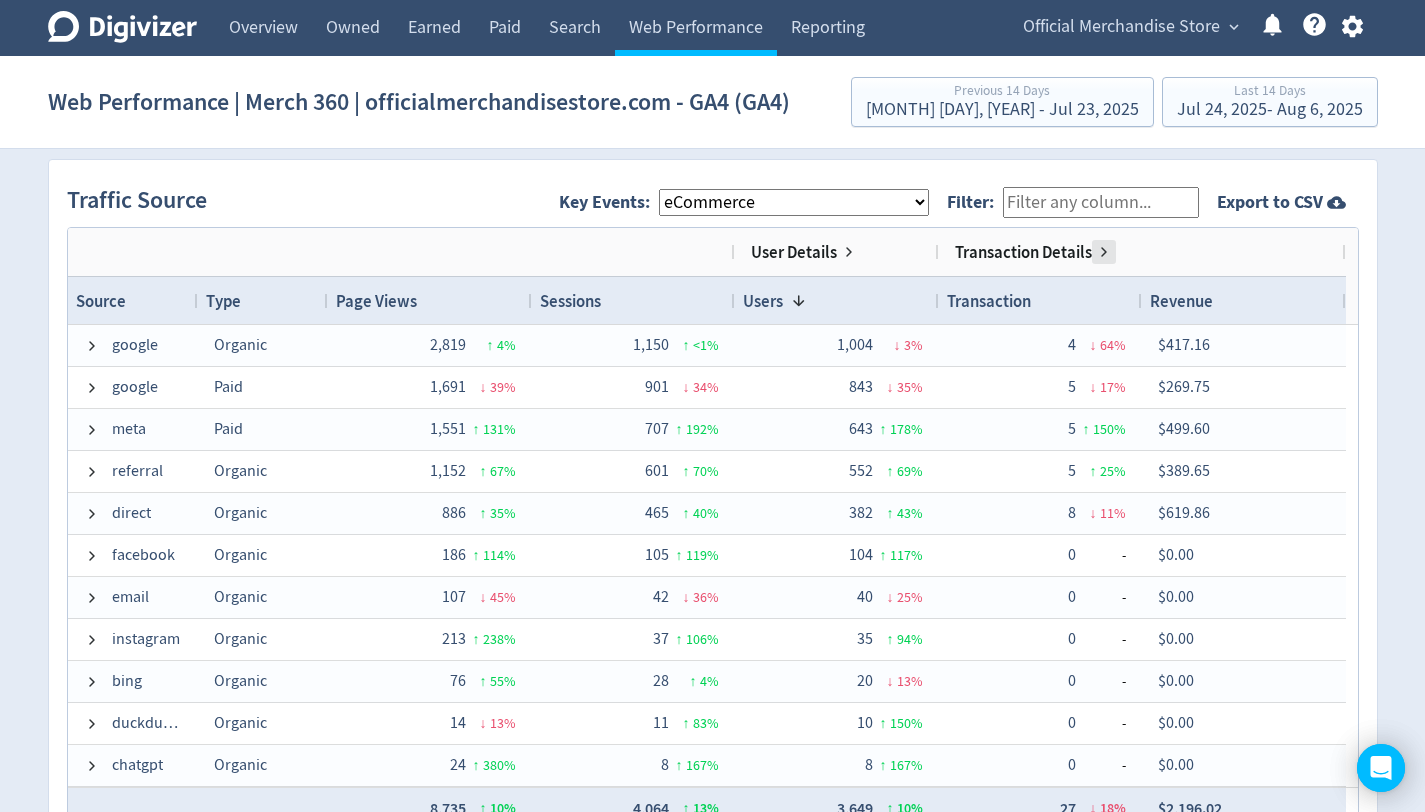 click at bounding box center (1104, 252) 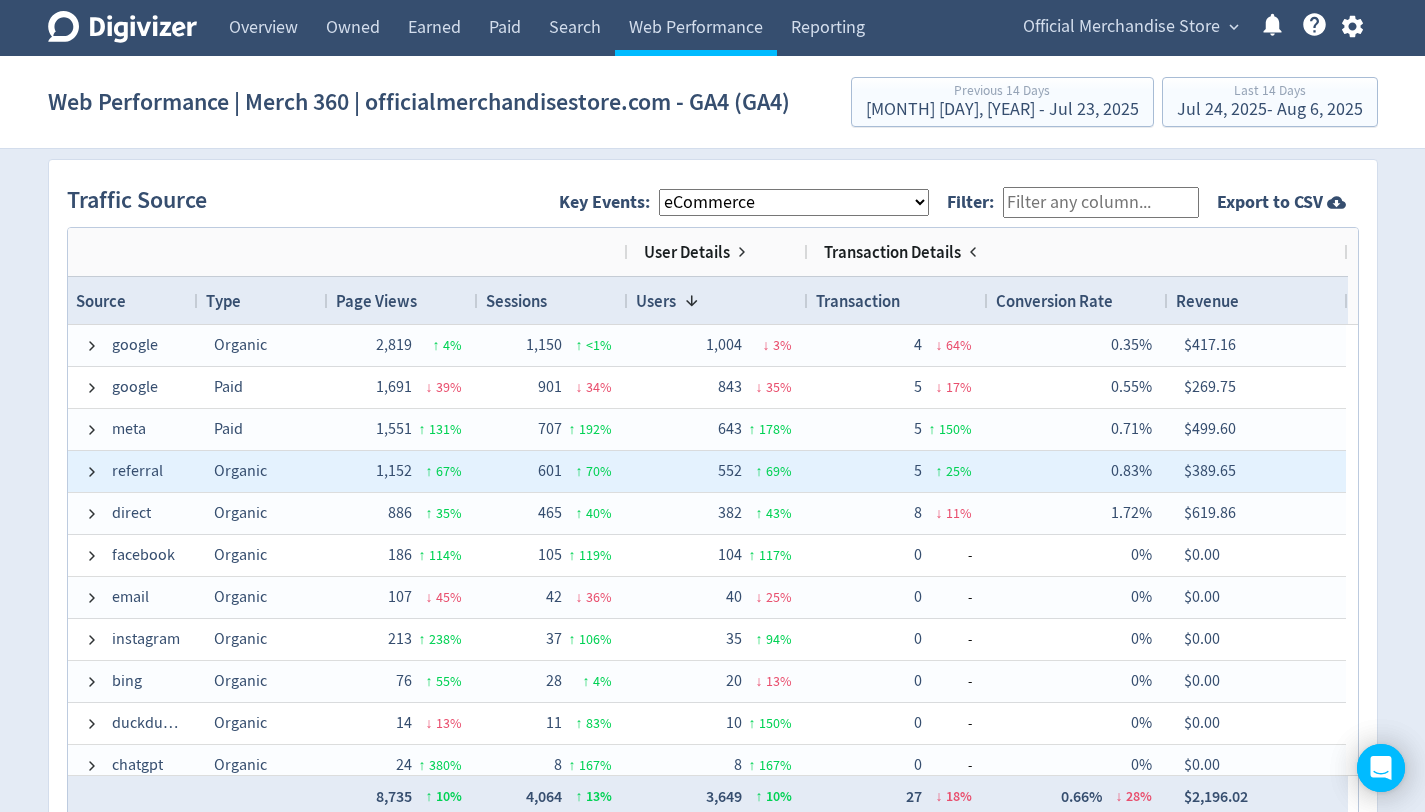 scroll, scrollTop: 92, scrollLeft: 0, axis: vertical 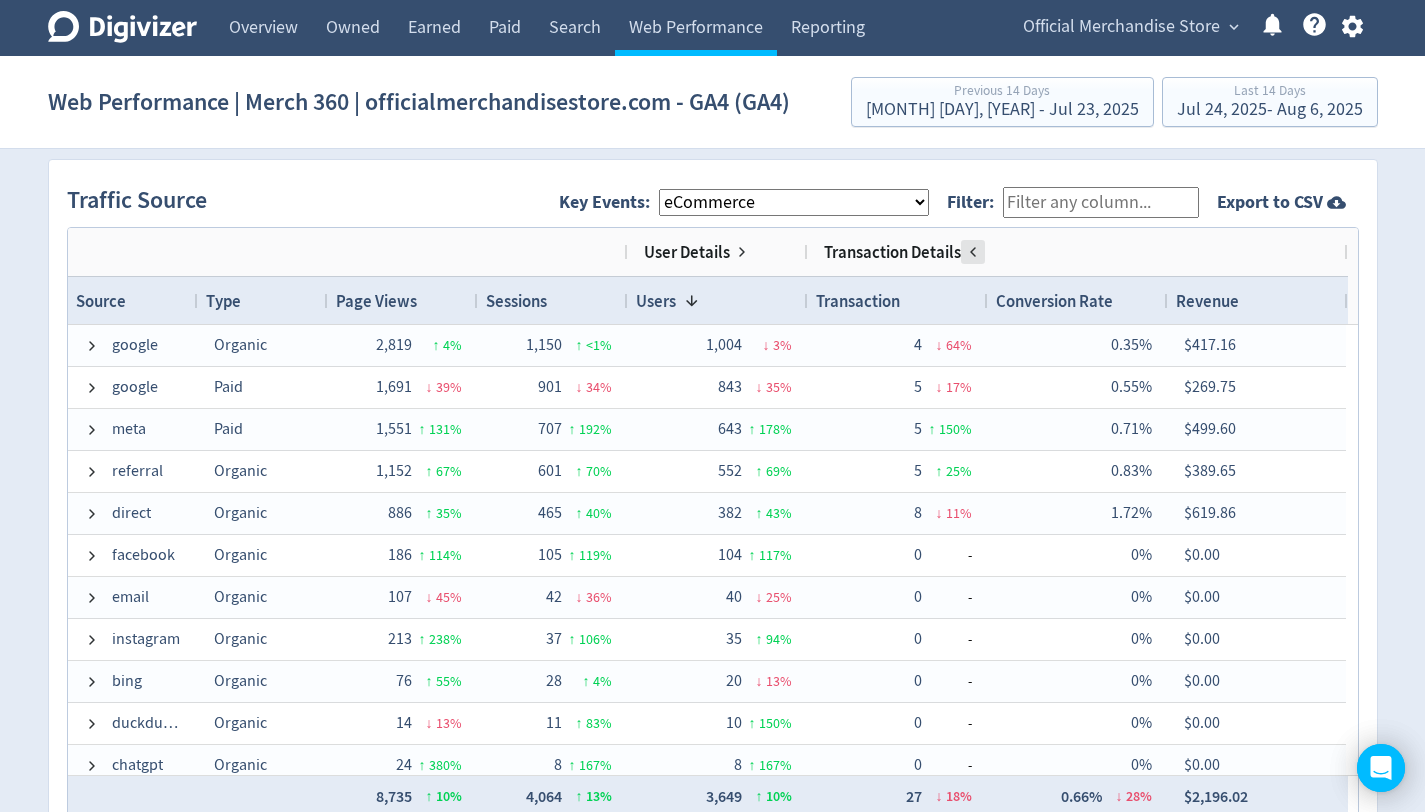 click at bounding box center [973, 252] 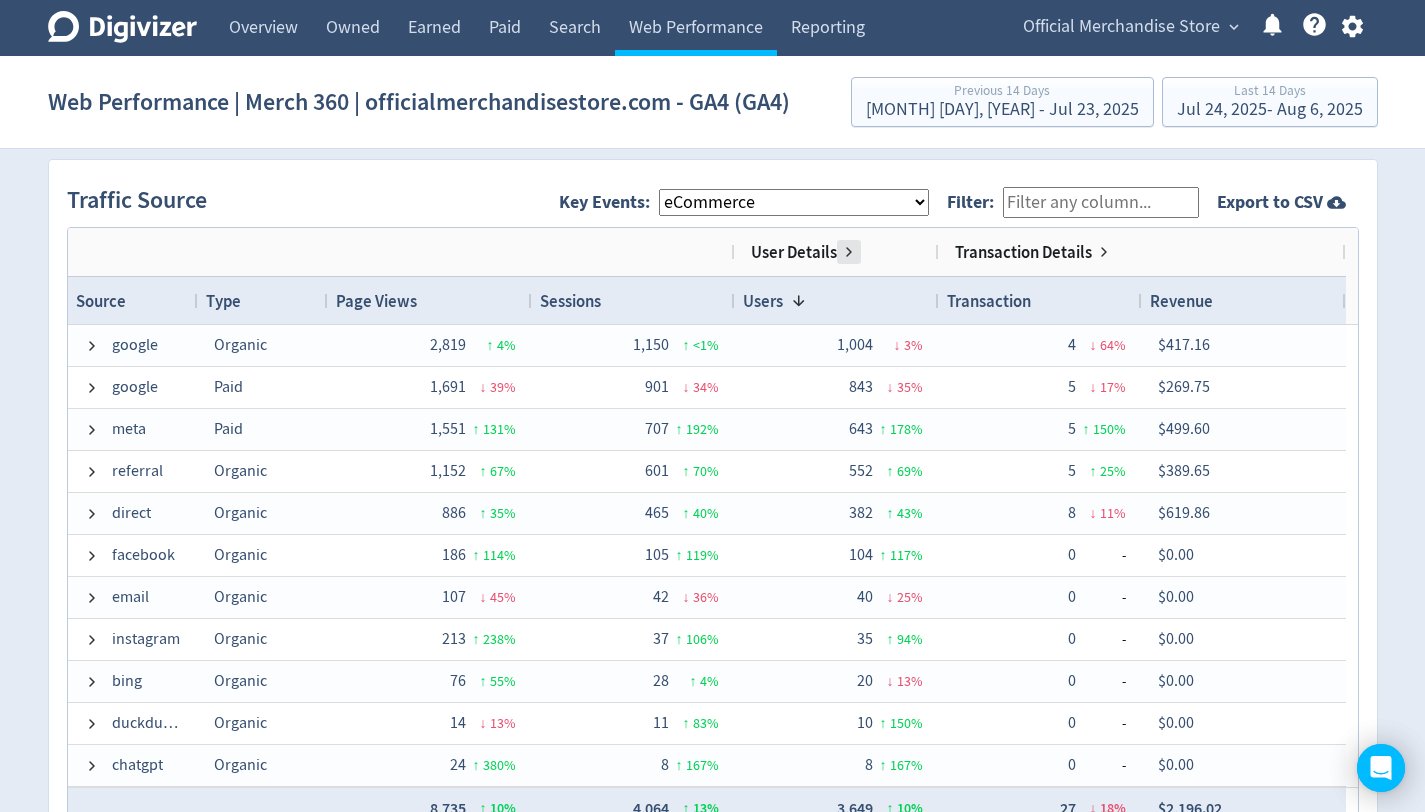 click at bounding box center (849, 252) 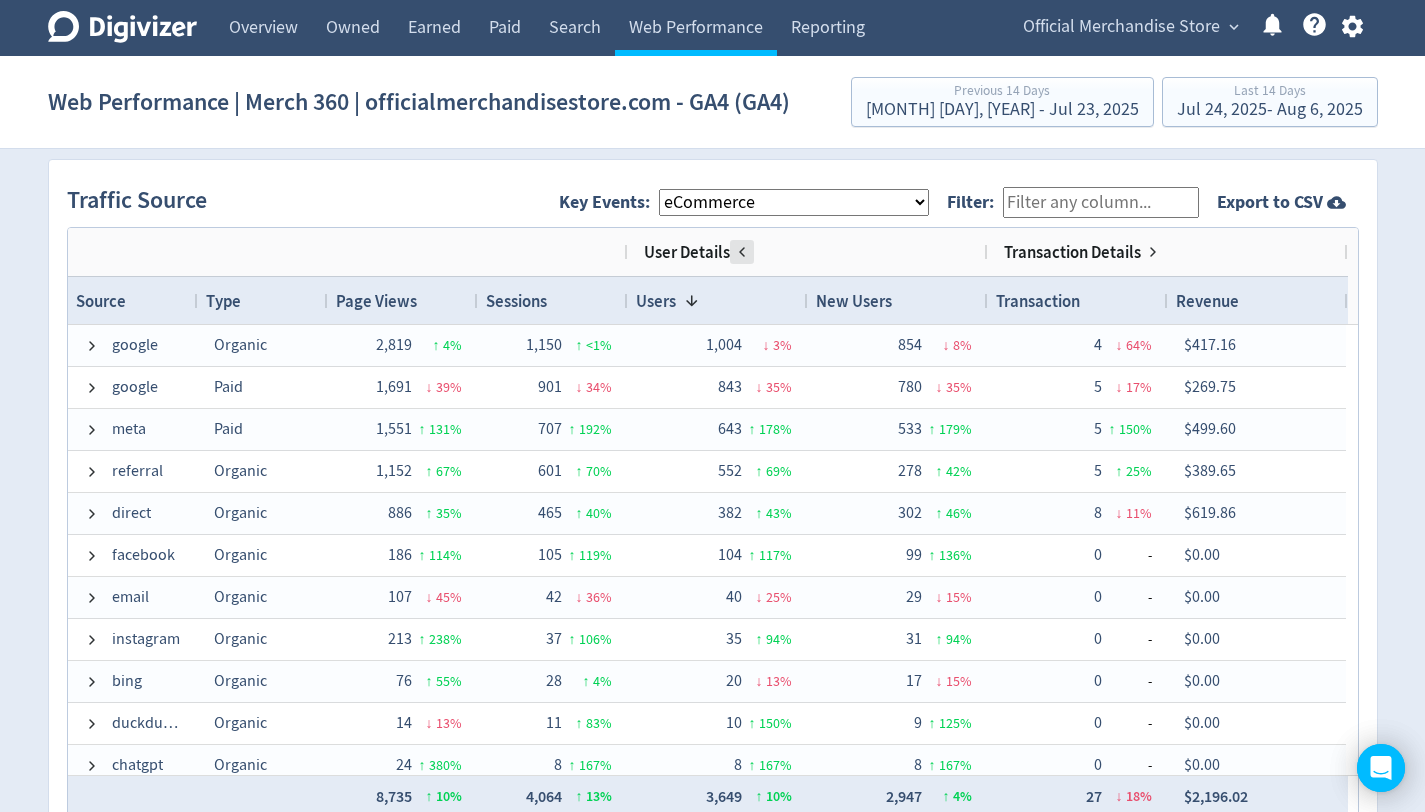 click at bounding box center (742, 252) 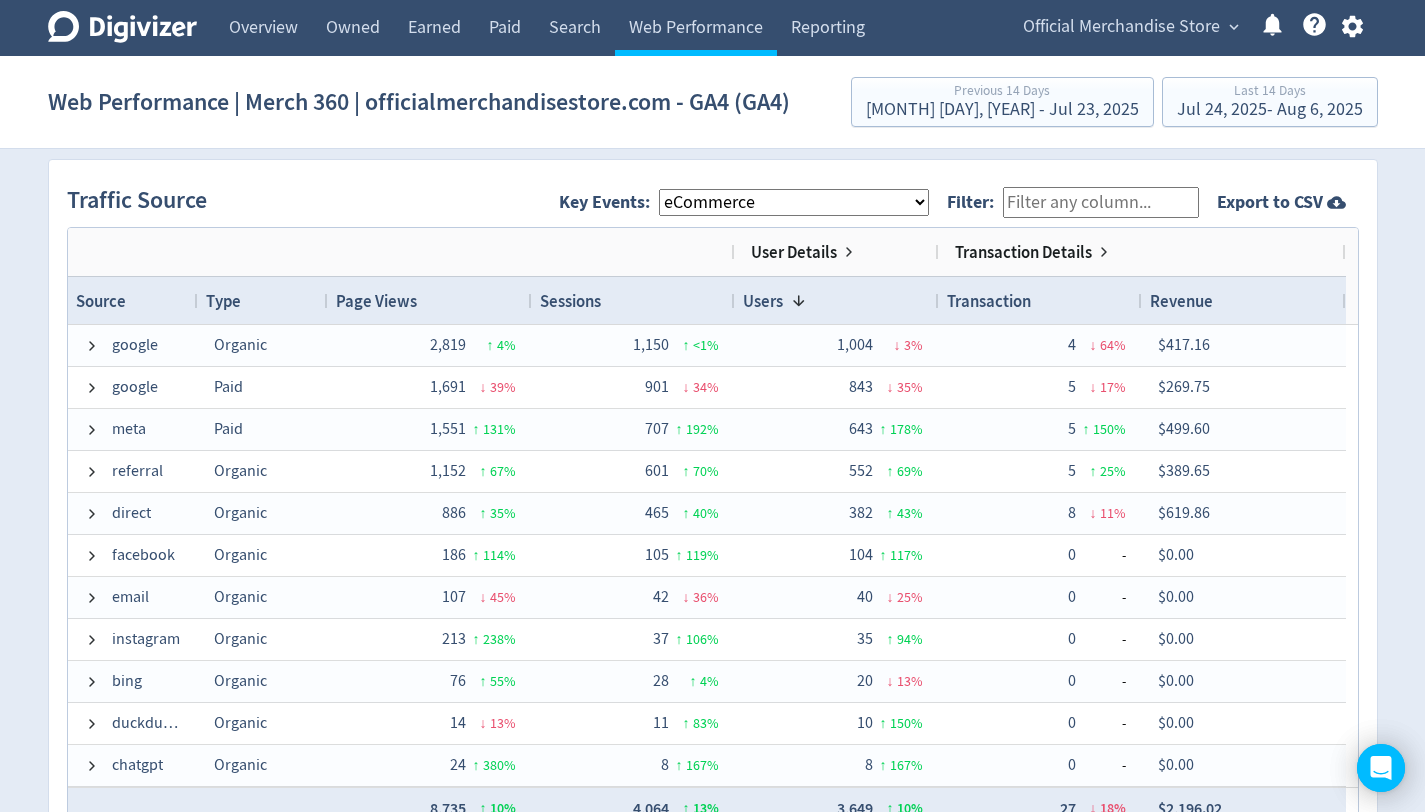 click on "Digivizer Logo Mark Digivizer Logo Overview Owned Earned Paid Search Web Performance Reporting Official Merchandise Store expand_more Help Center - Searchable support on using Digivizer Overview Owned Earned Paid Search Web Reporting Web Performance | Merch 360 | officialmerchandisestore.com - GA4 (GA4) Previous 14 Days [MONTH] [DAY], [YEAR]   -   [MONTH] [DAY], [YEAR] Last 14 Days [MONTH] [DAY], [YEAR]  -   [MONTH] [DAY], [YEAR] Created with Highcharts 10.3.3 Chart context menu [DATE] - [DATE] [DATE] - [DATE] [DATE] [DATE] [DATE] [DATE] [DATE] [DATE] [DATE] $0 $250 $500 $750 Powered by Digivizer
Revenue
$2,196.02
20%
Revenue is 20% lower for Web Performance | Merch 360 | officialmerchandisestore.com - GA4 (GA4) from [DATE]
to [DATE] compared with [MONTH] [DAY], [YEAR] to [MONTH] [DAY], [YEAR] (14 days)     Click and drag in the plot area to zoom in Created with Highcharts 10.3.3 Chart context menu [DATE] - [DATE] [DATE] - [DATE] [DATE] [DATE] [DATE] [DATE] [DATE] [DATE] [DATE] 0 5 10 Powered by Digivizer 27" at bounding box center (712, 150) 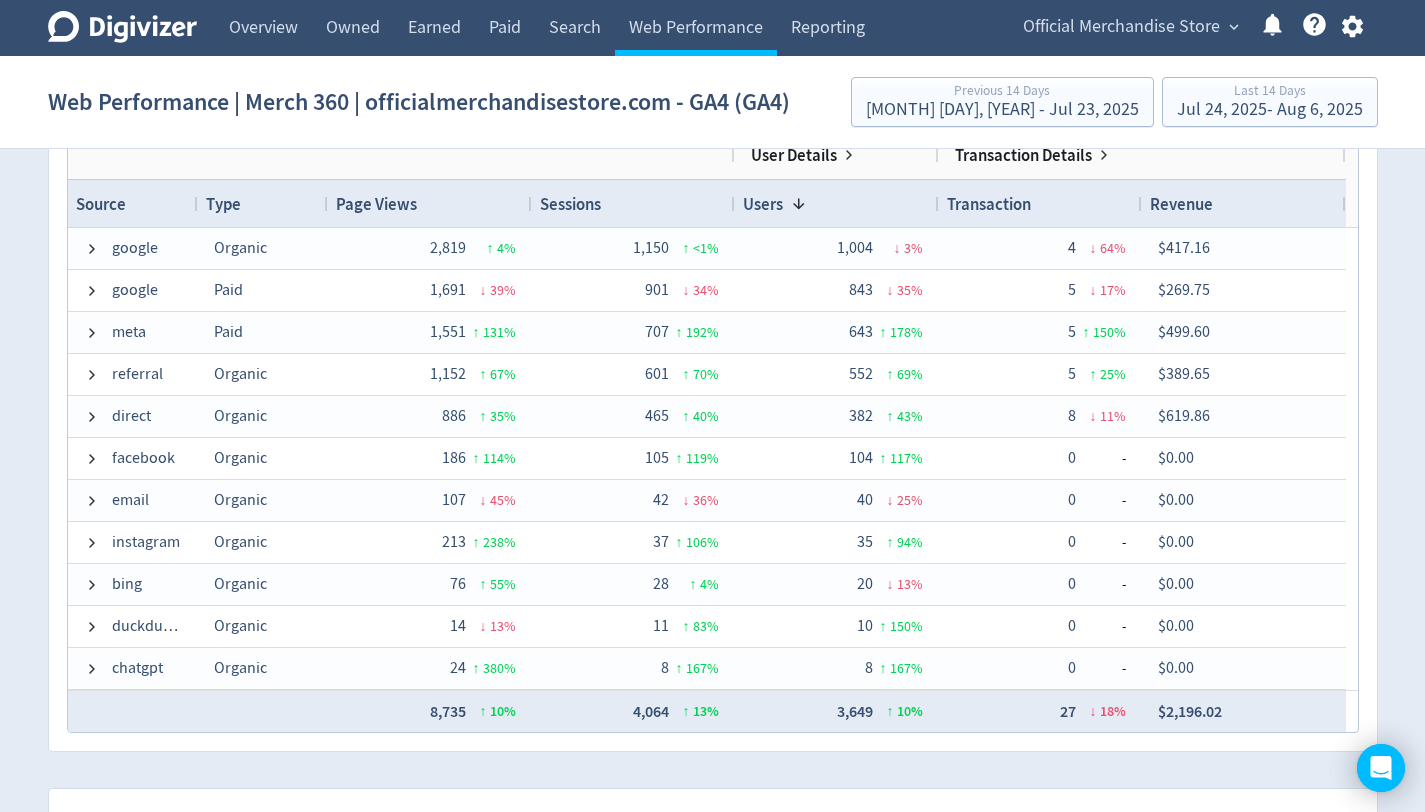 scroll, scrollTop: 1404, scrollLeft: 0, axis: vertical 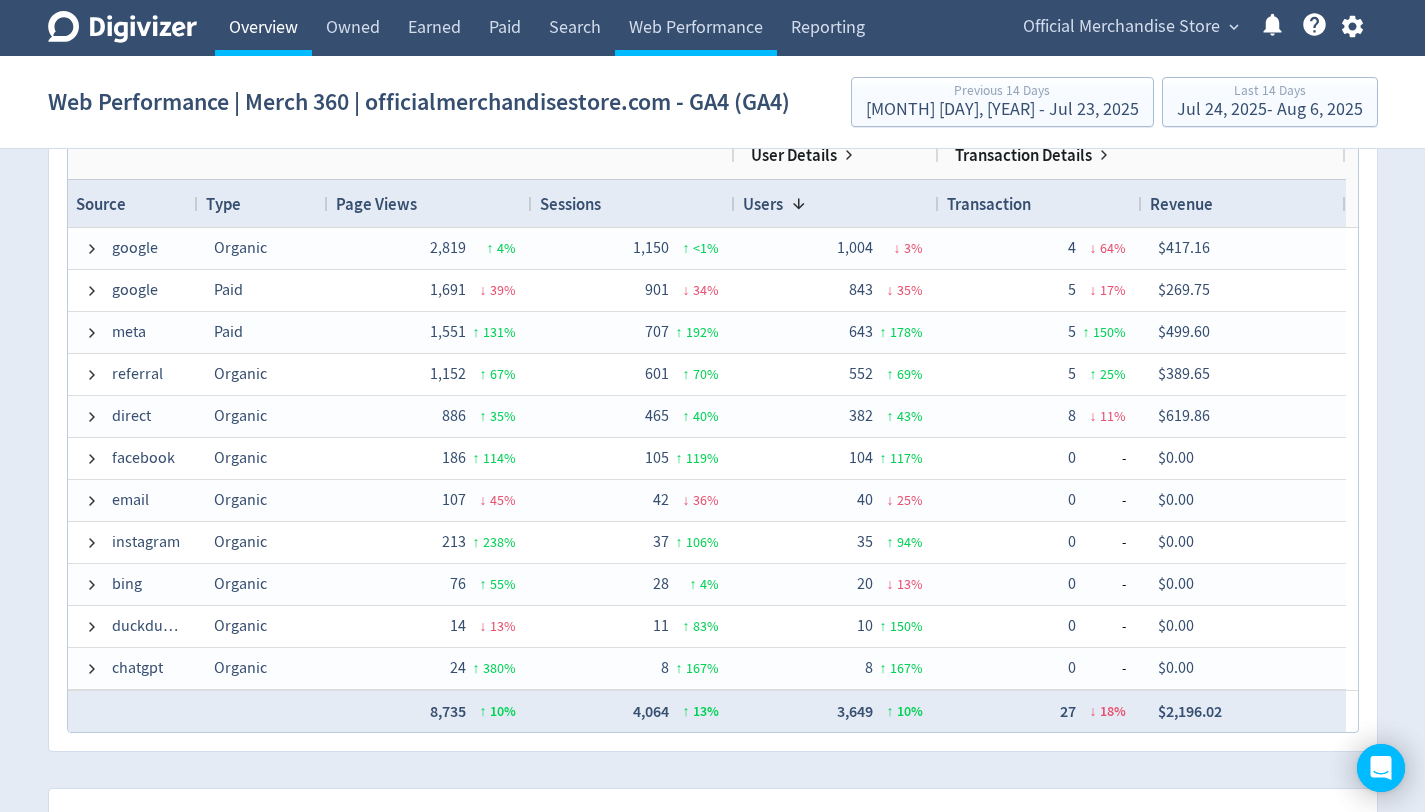 click on "Overview" at bounding box center (263, 28) 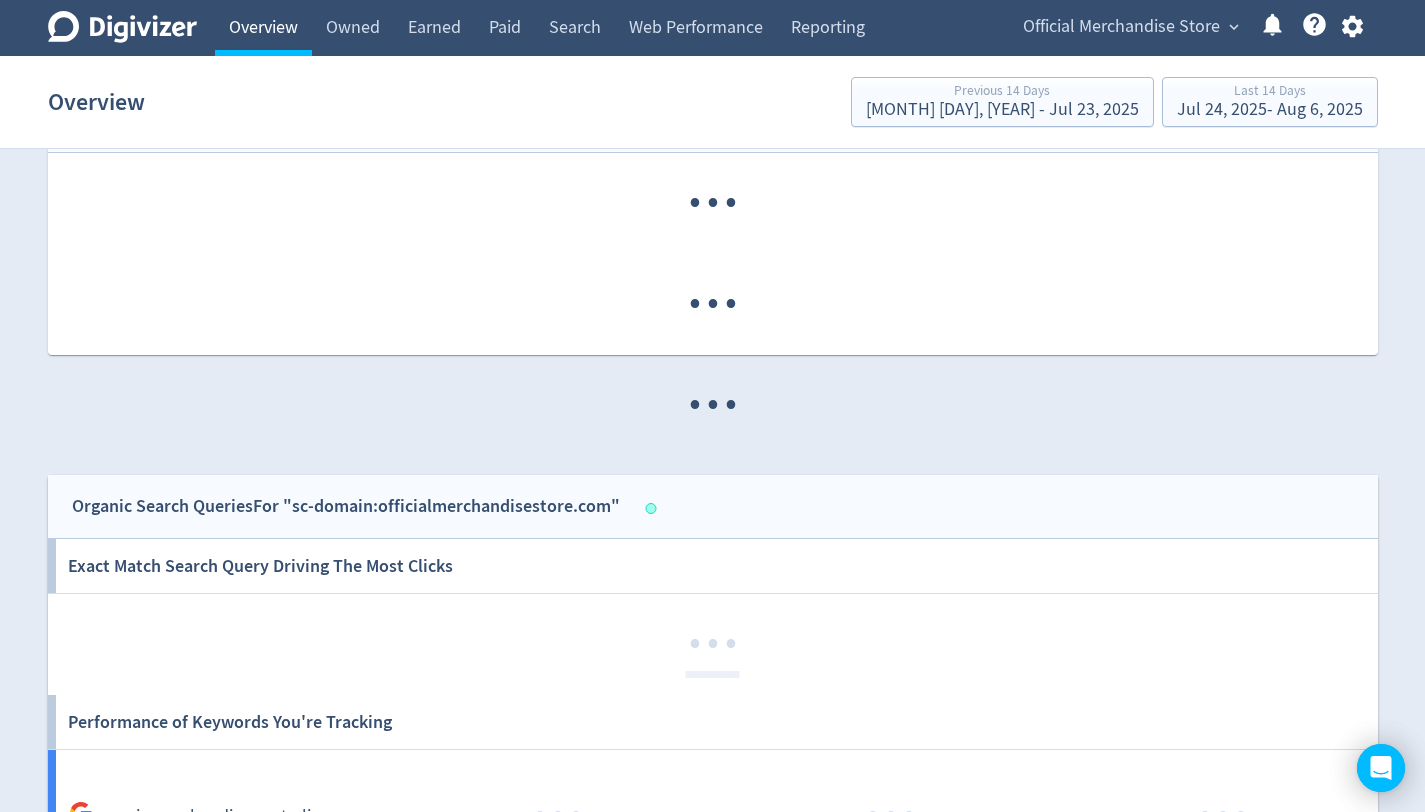 scroll, scrollTop: 0, scrollLeft: 0, axis: both 